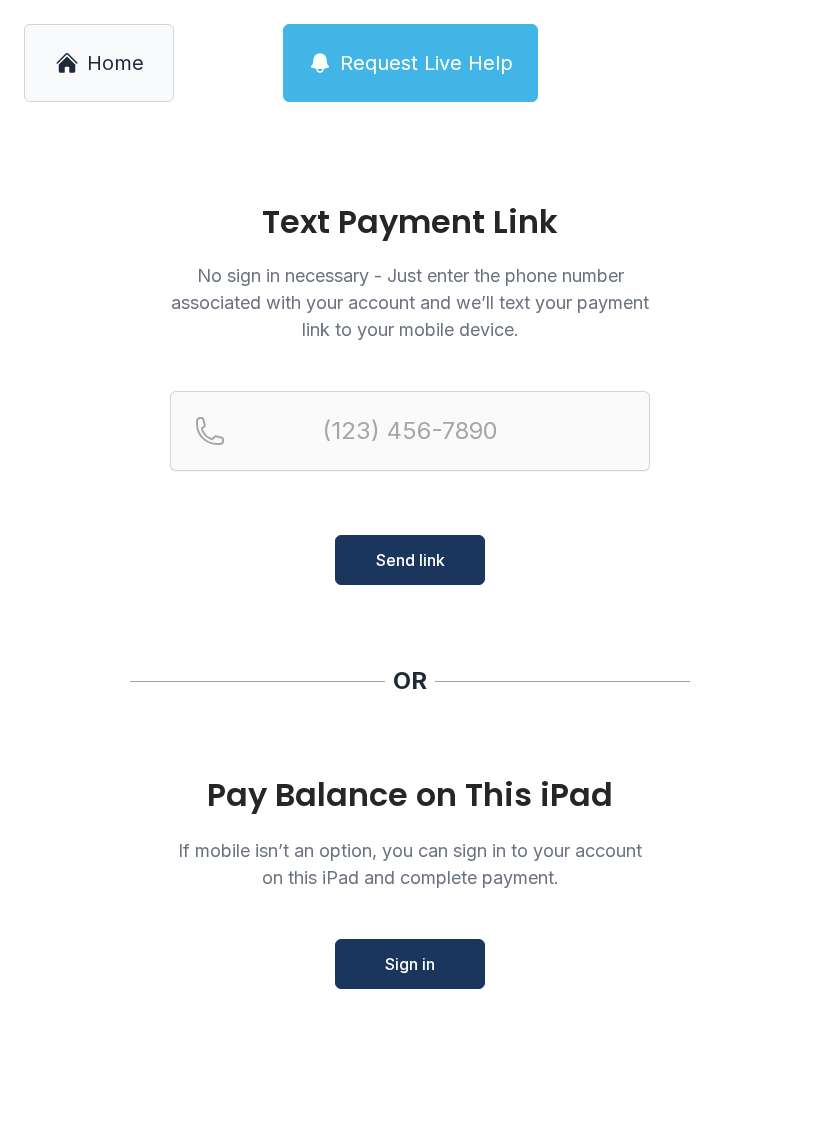 scroll, scrollTop: 0, scrollLeft: 0, axis: both 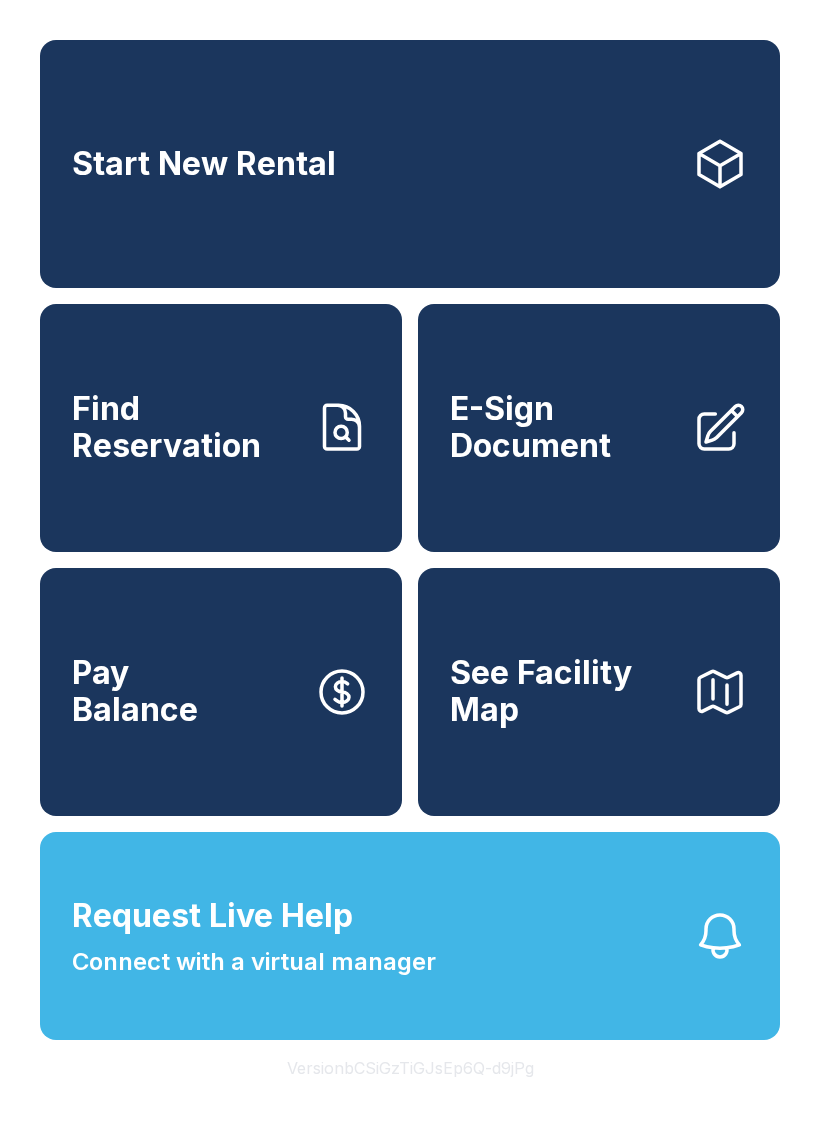 click on "Find Reservation" at bounding box center [185, 427] 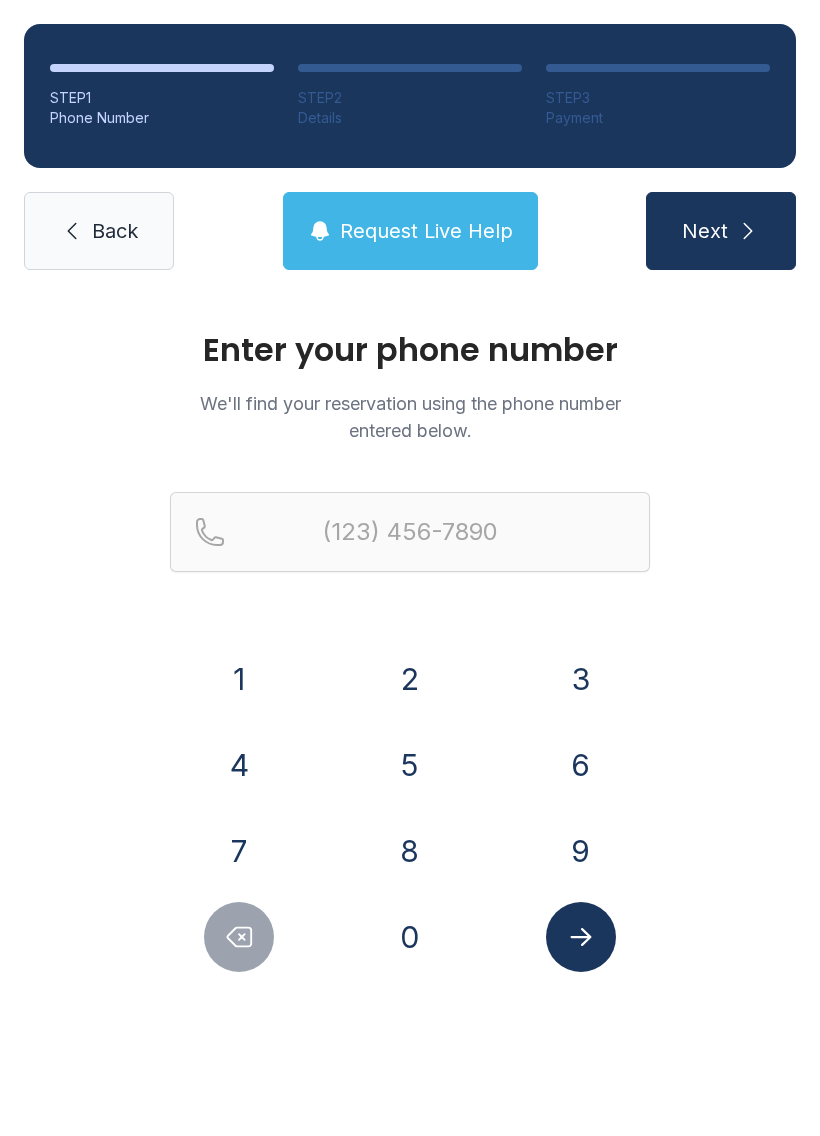 click on "9" at bounding box center [239, 679] 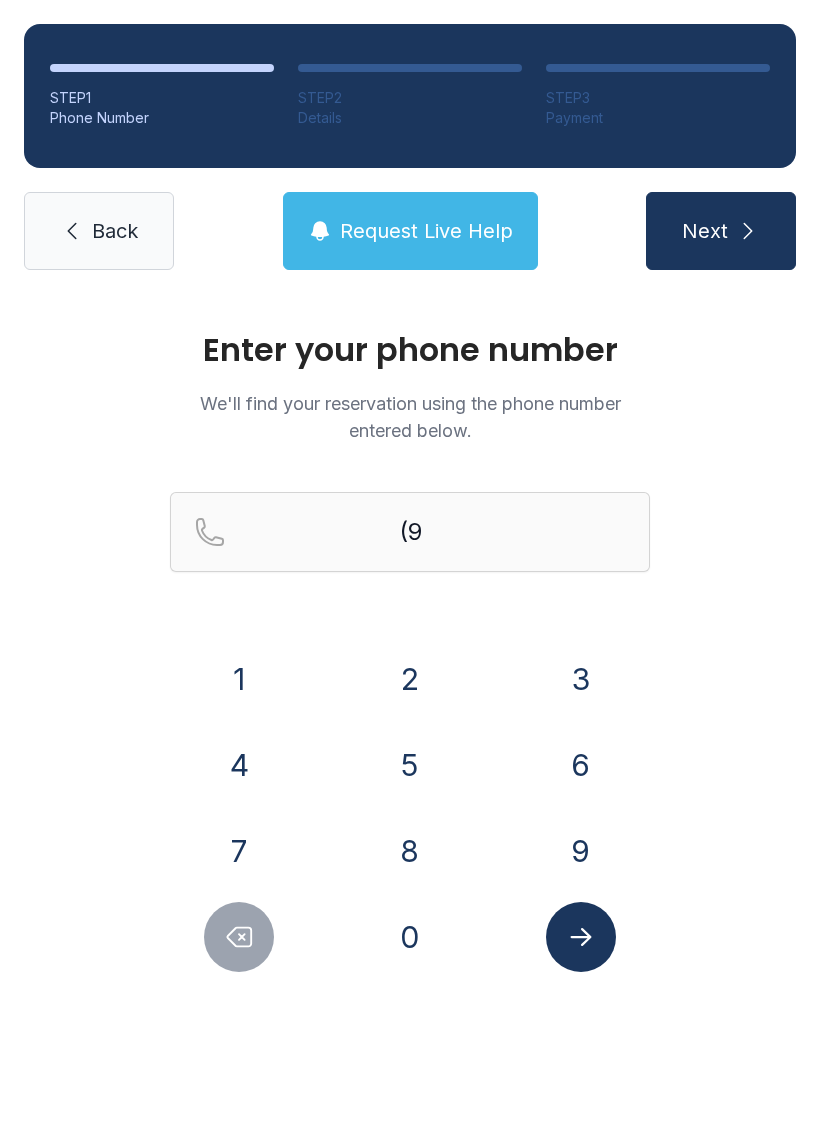 click on "1" at bounding box center [239, 679] 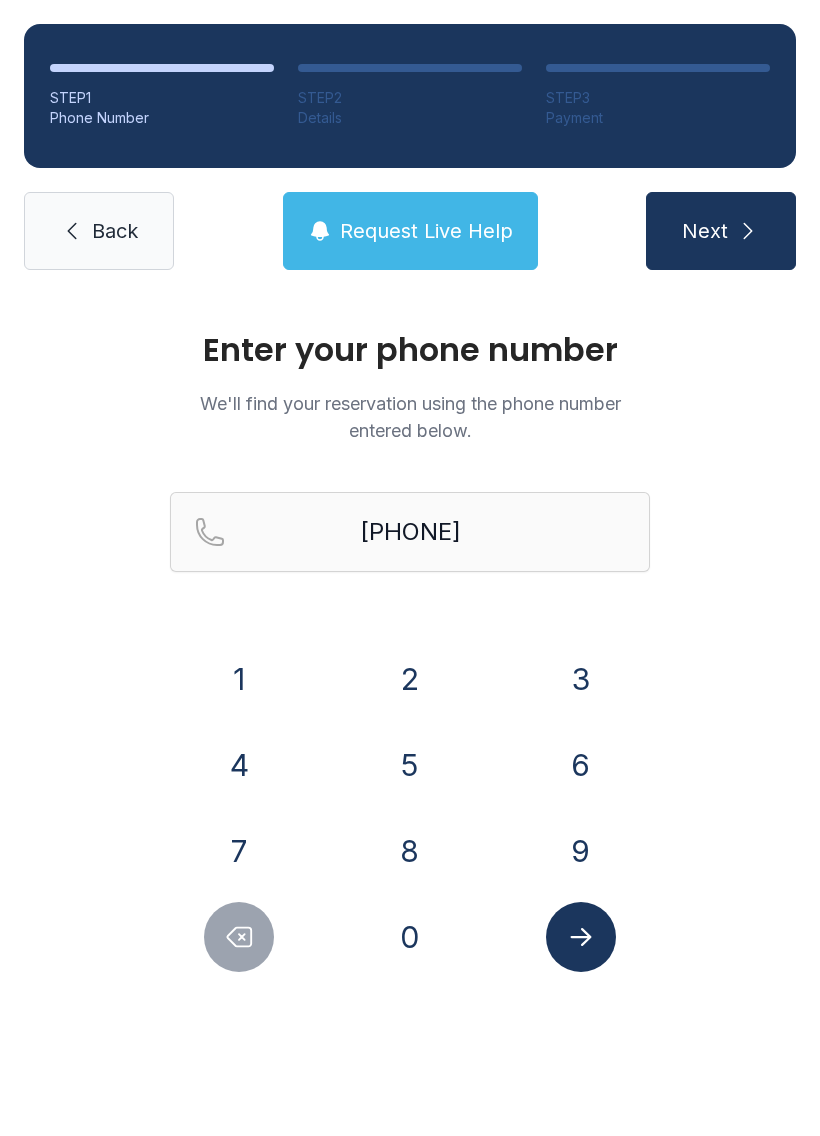 click on "Enter your phone number We'll find your reservation using the phone number entered below. [PHONE]" at bounding box center (410, 673) 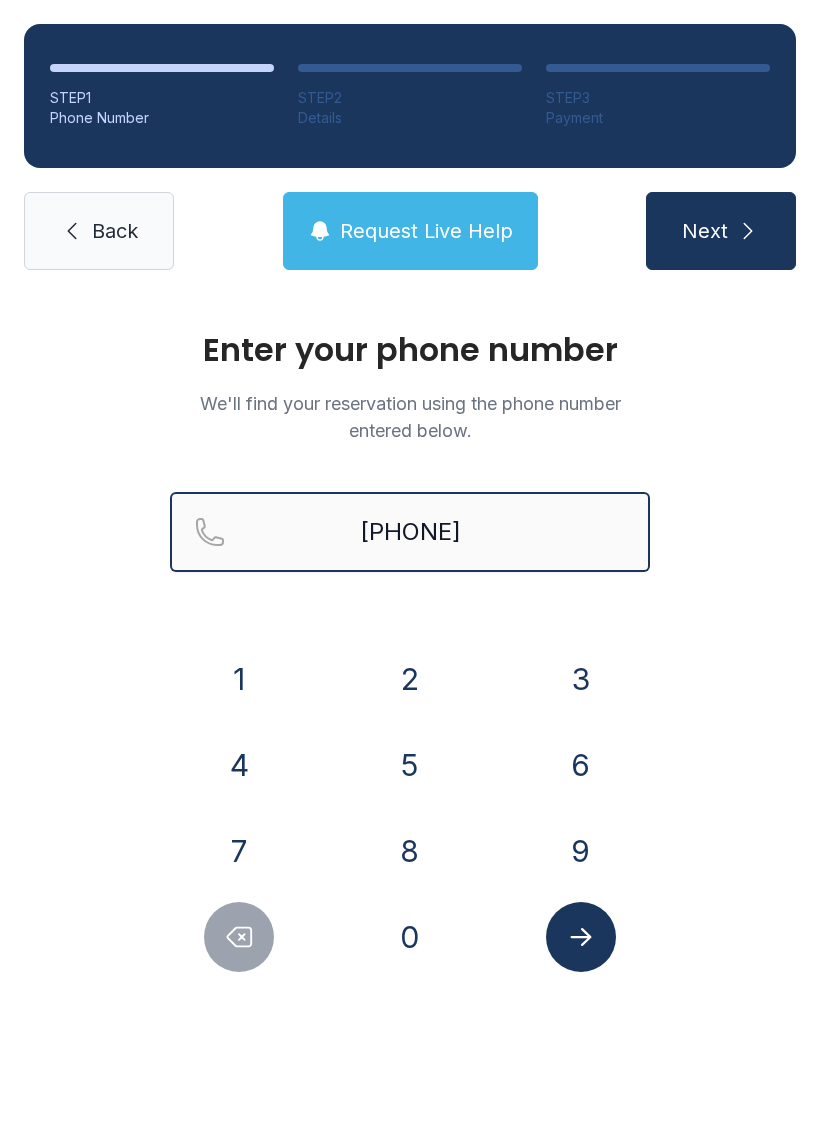 click on "[PHONE]" at bounding box center [410, 532] 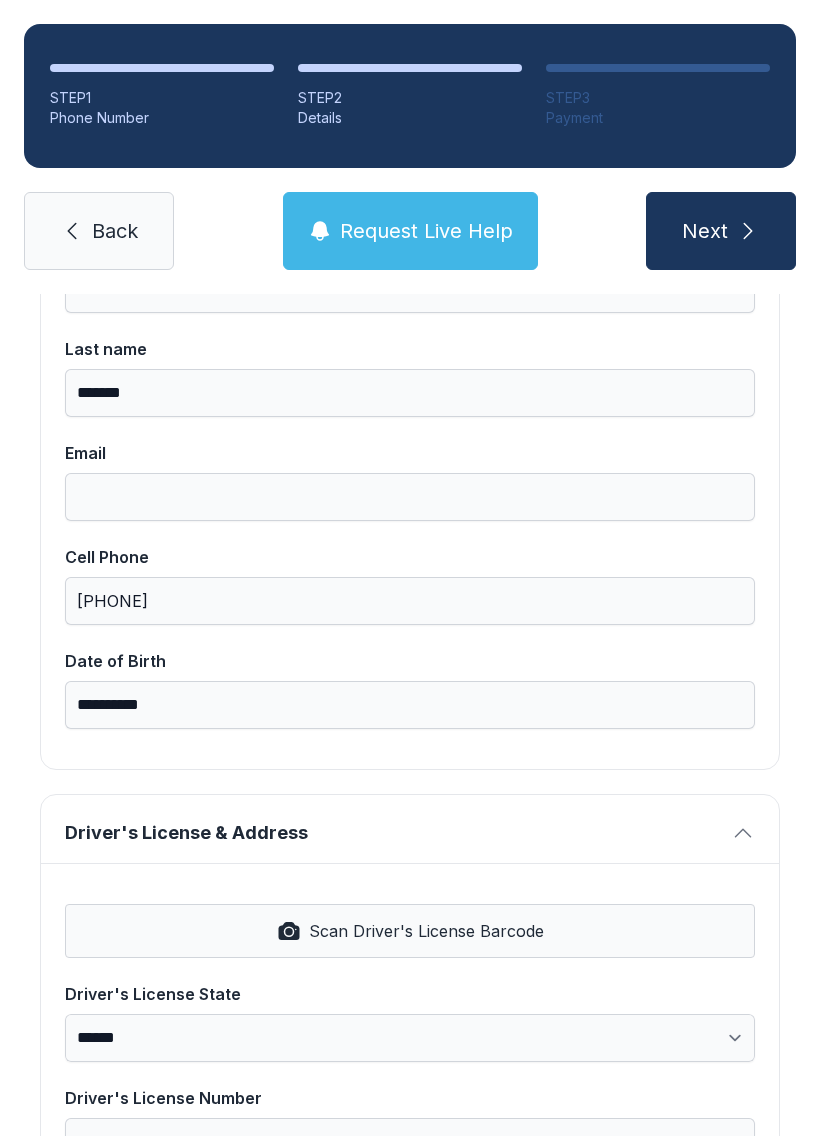 scroll, scrollTop: 285, scrollLeft: 0, axis: vertical 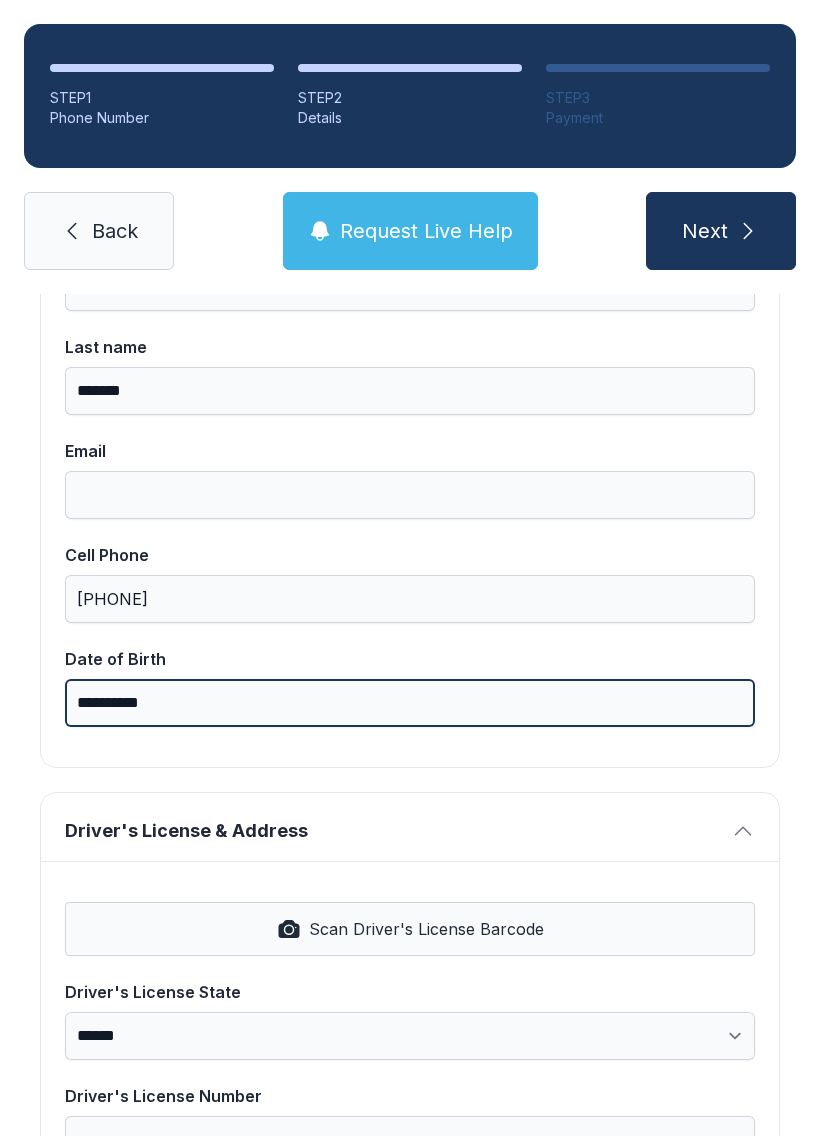 click on "**********" at bounding box center (410, 703) 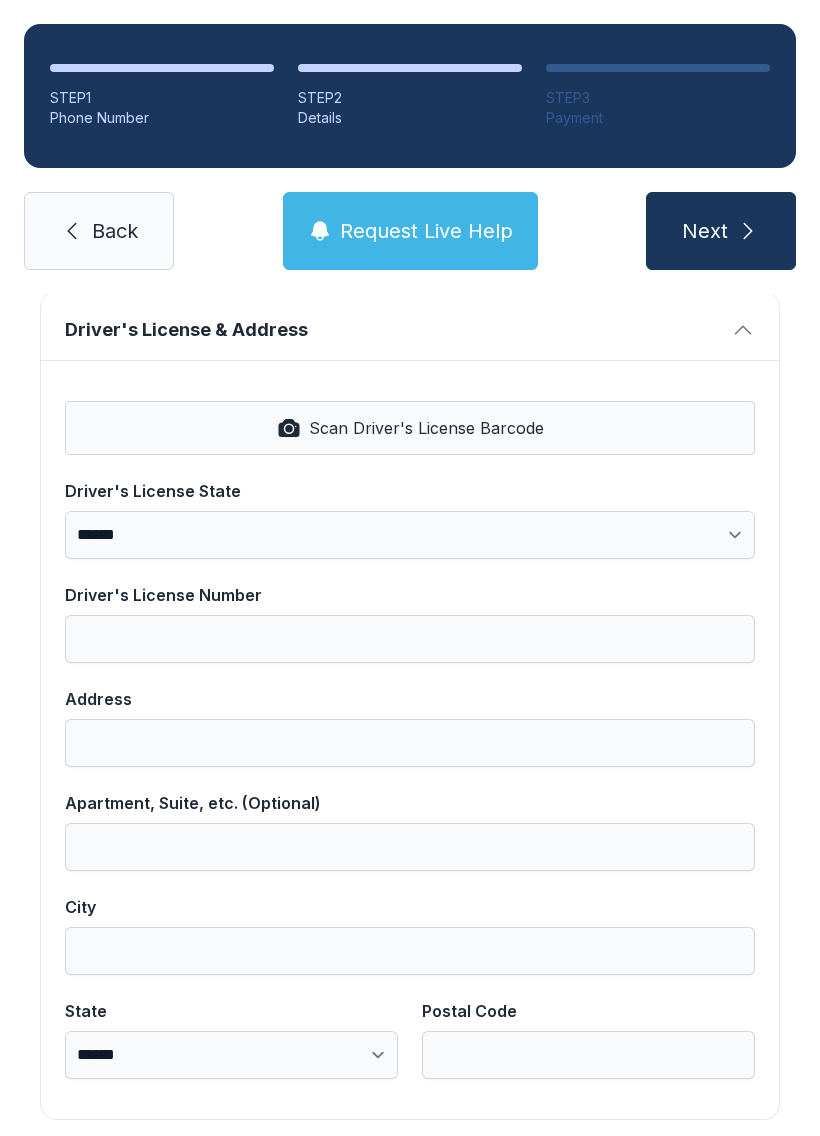 scroll, scrollTop: 788, scrollLeft: 0, axis: vertical 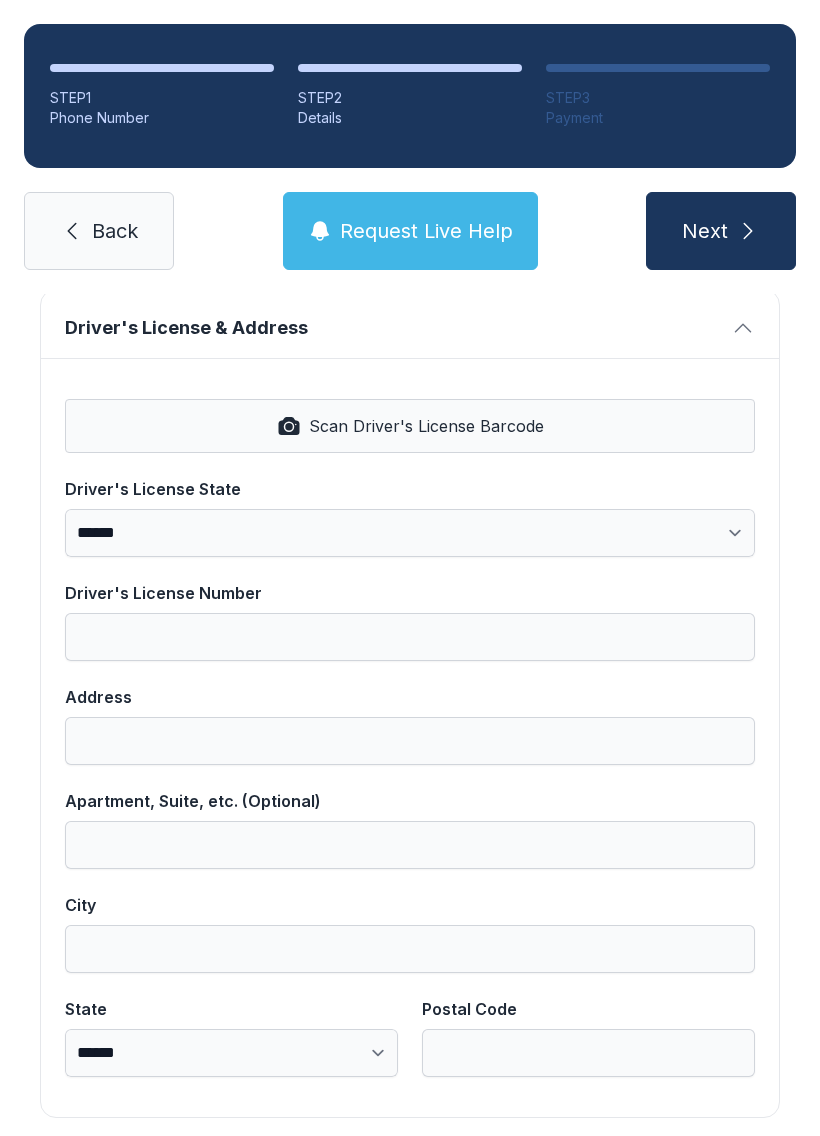 type on "**********" 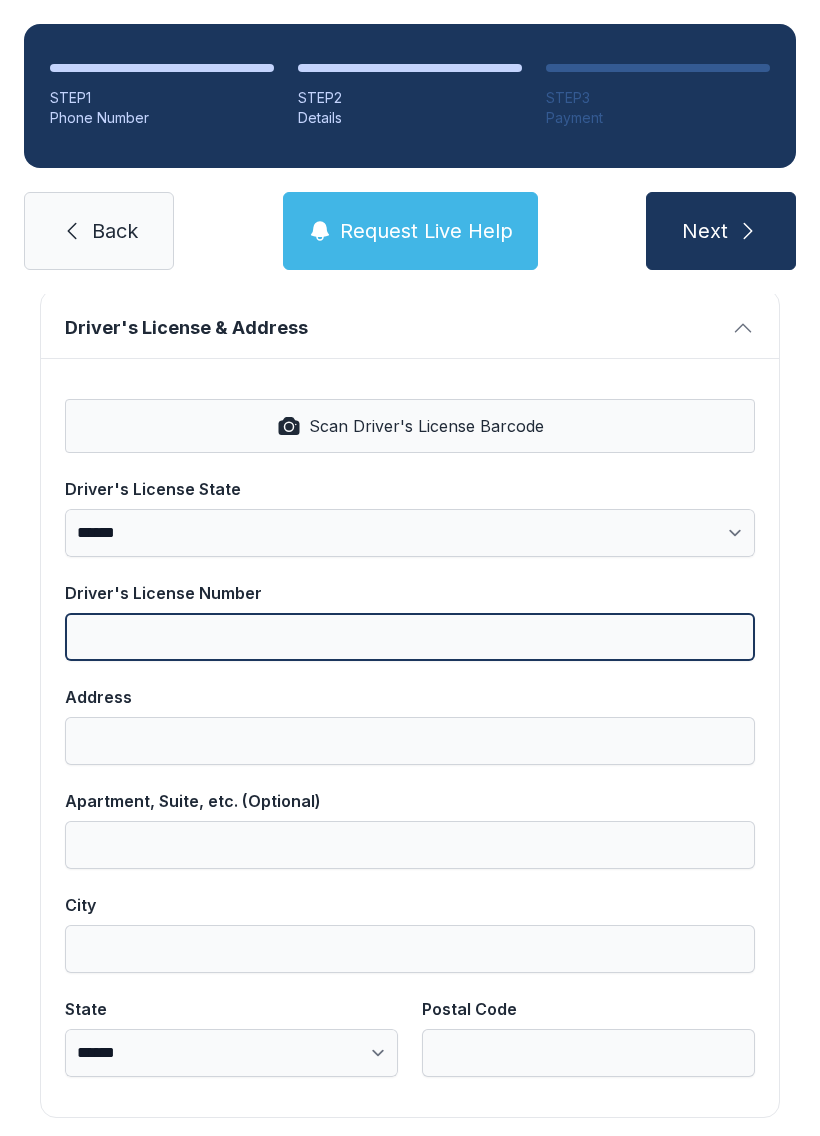 click on "Driver's License Number" at bounding box center (410, 637) 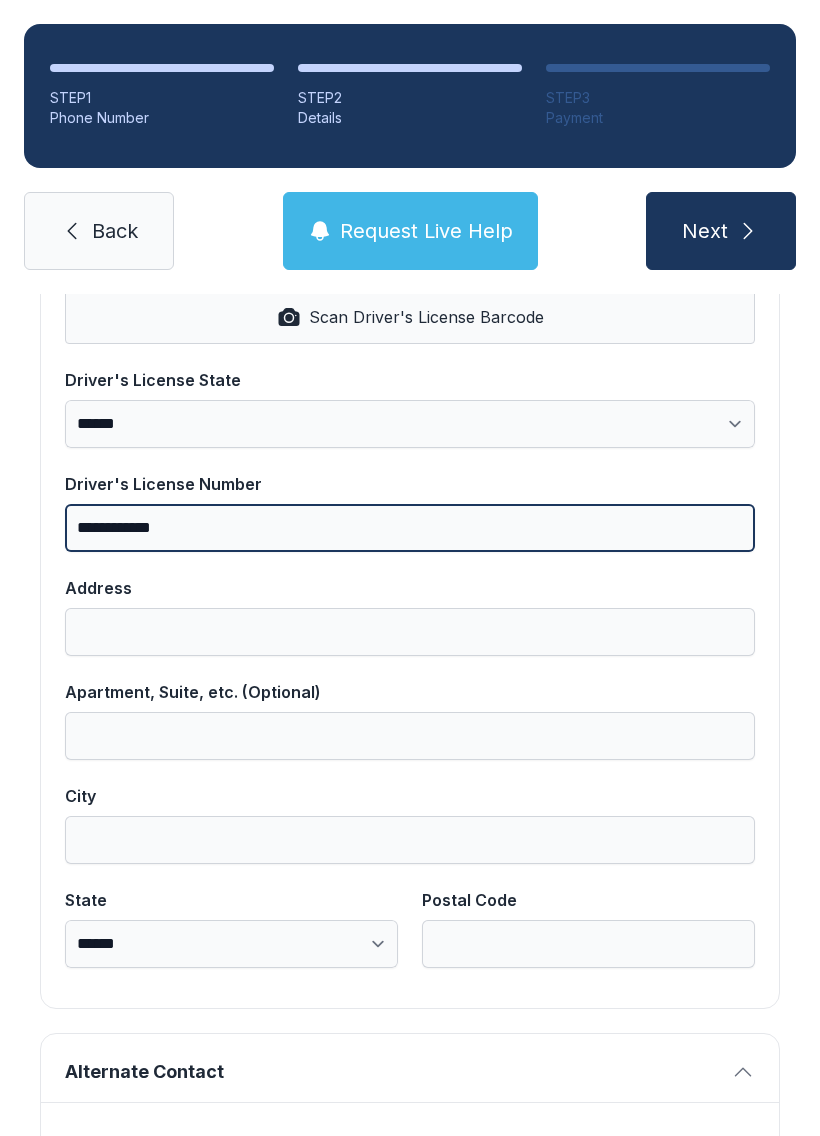 scroll, scrollTop: 970, scrollLeft: 0, axis: vertical 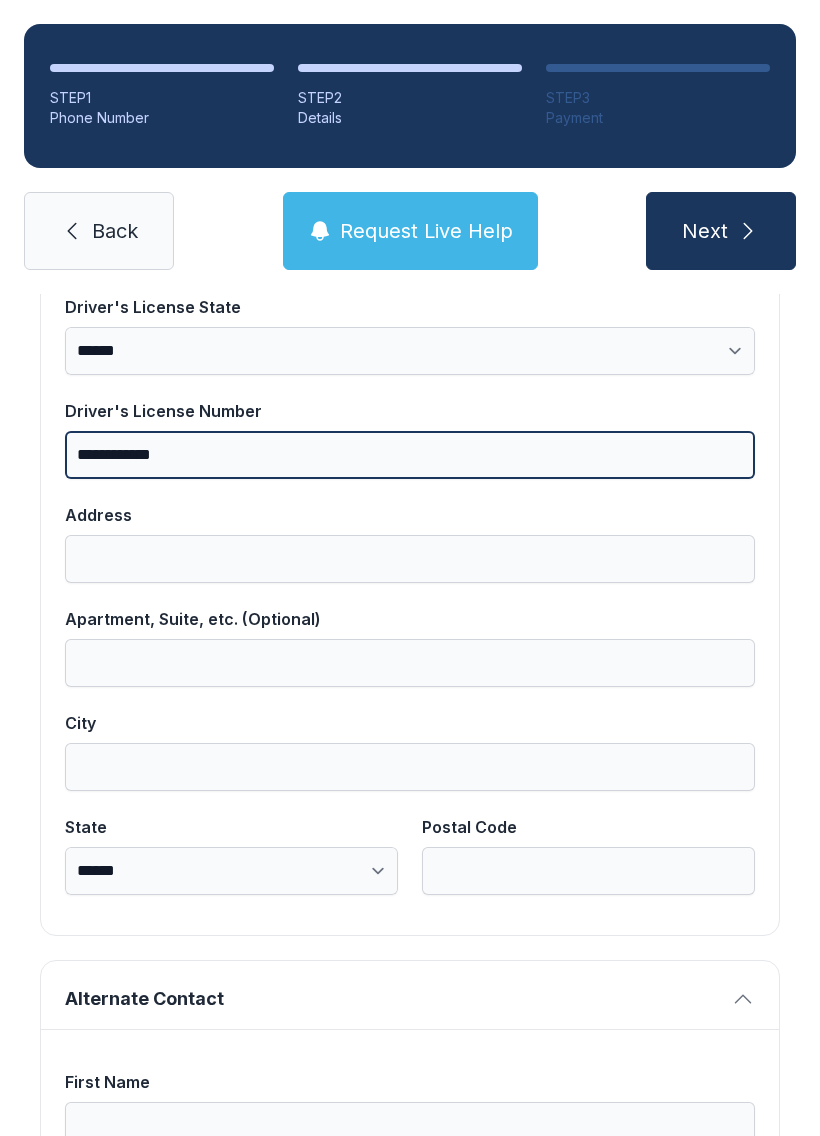 type on "**********" 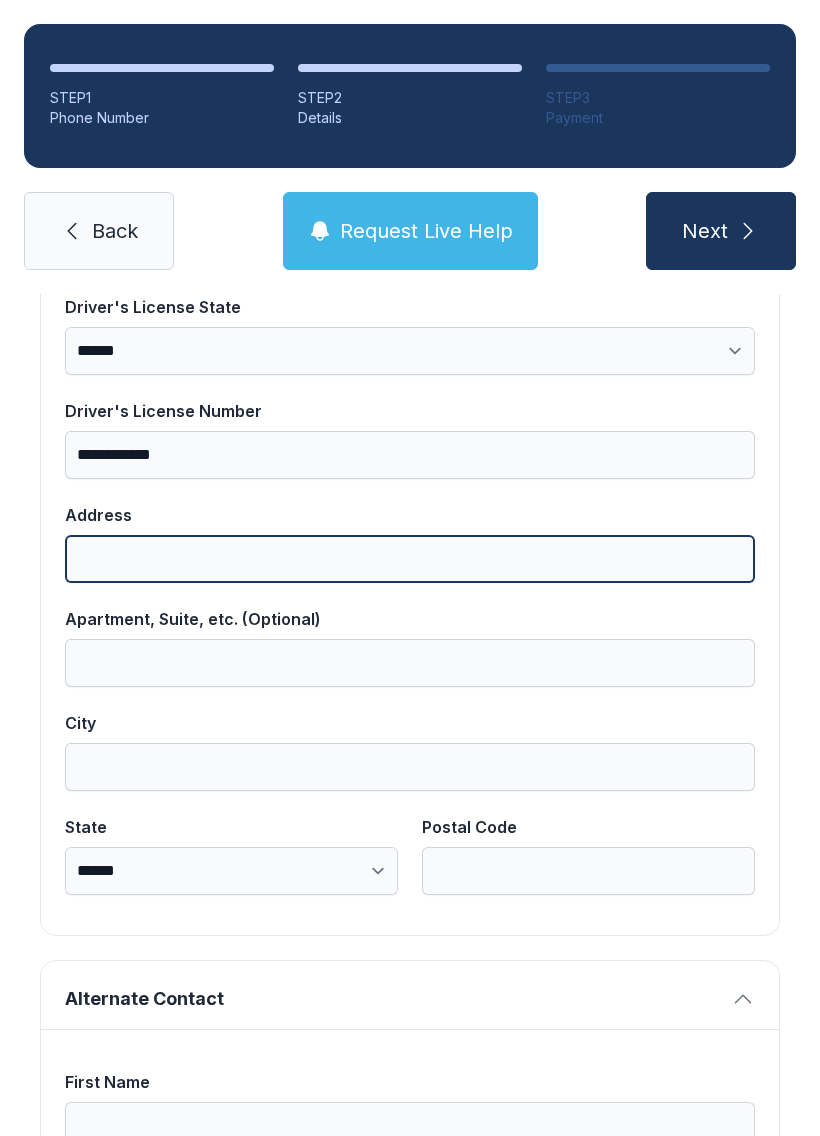 click on "Address" at bounding box center [410, 559] 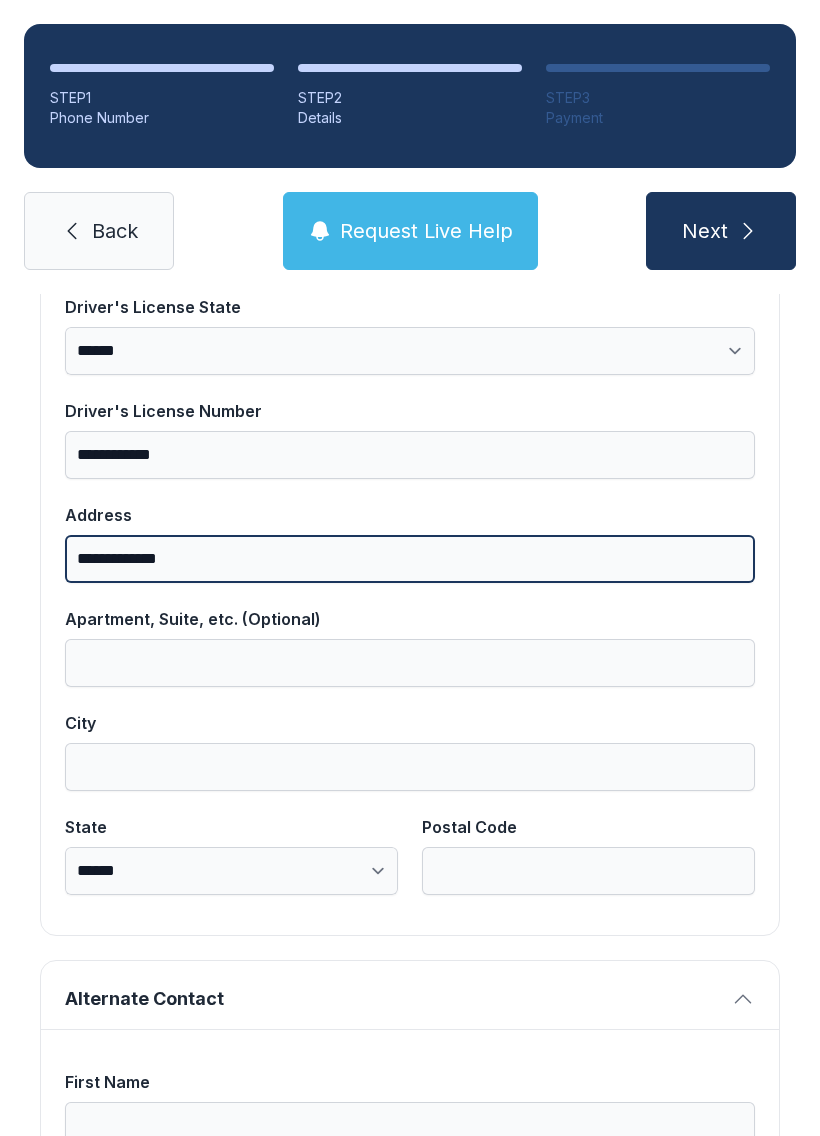 type on "**********" 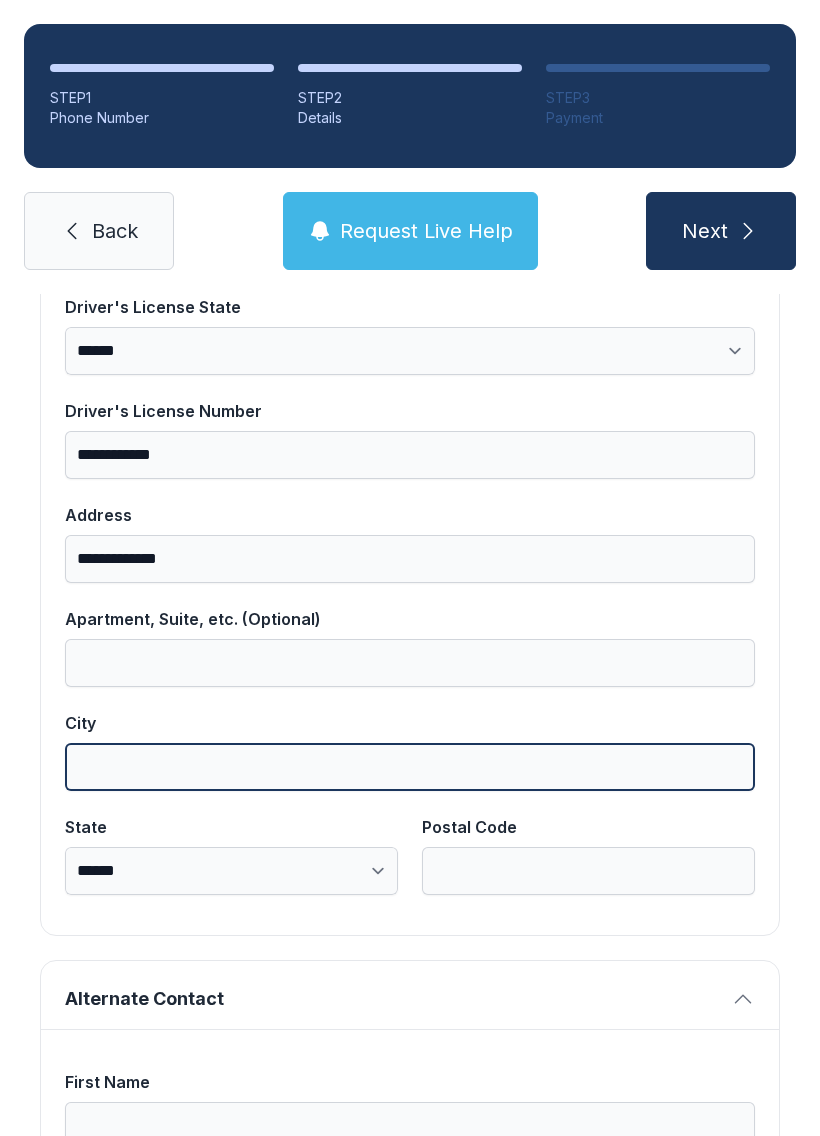 click on "City" at bounding box center [410, 767] 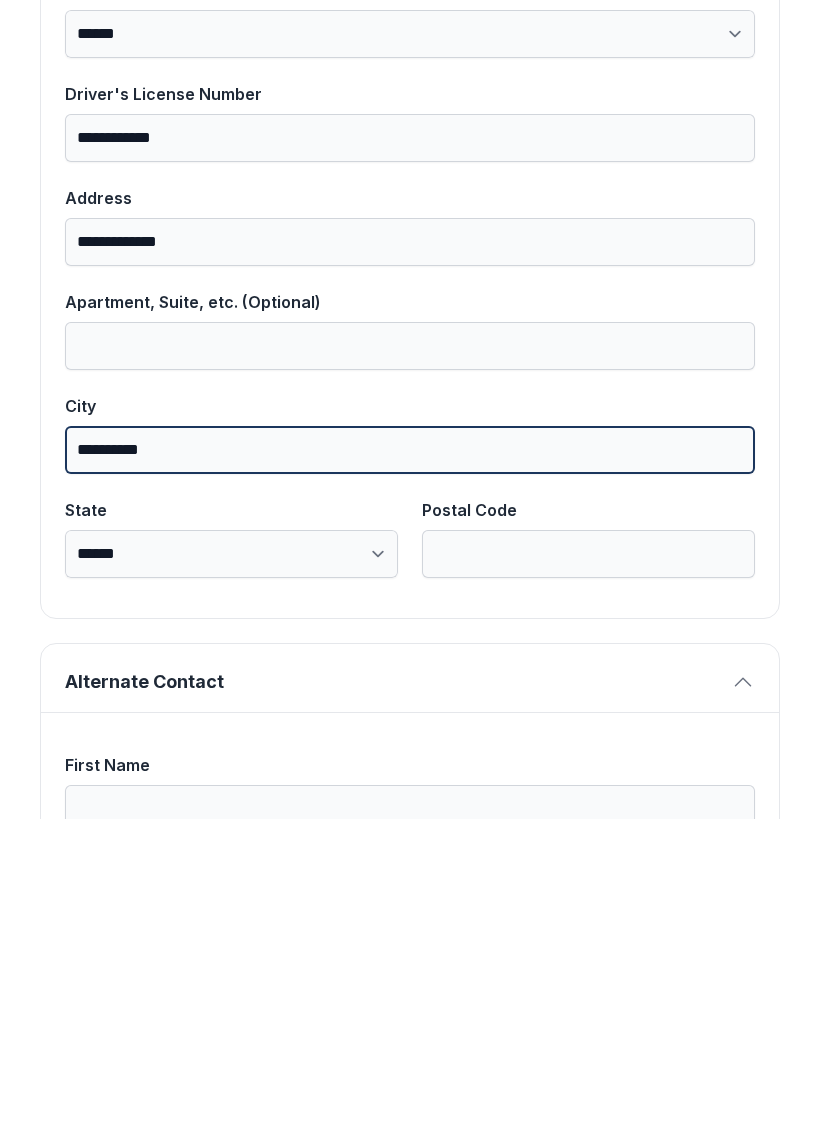 type on "**********" 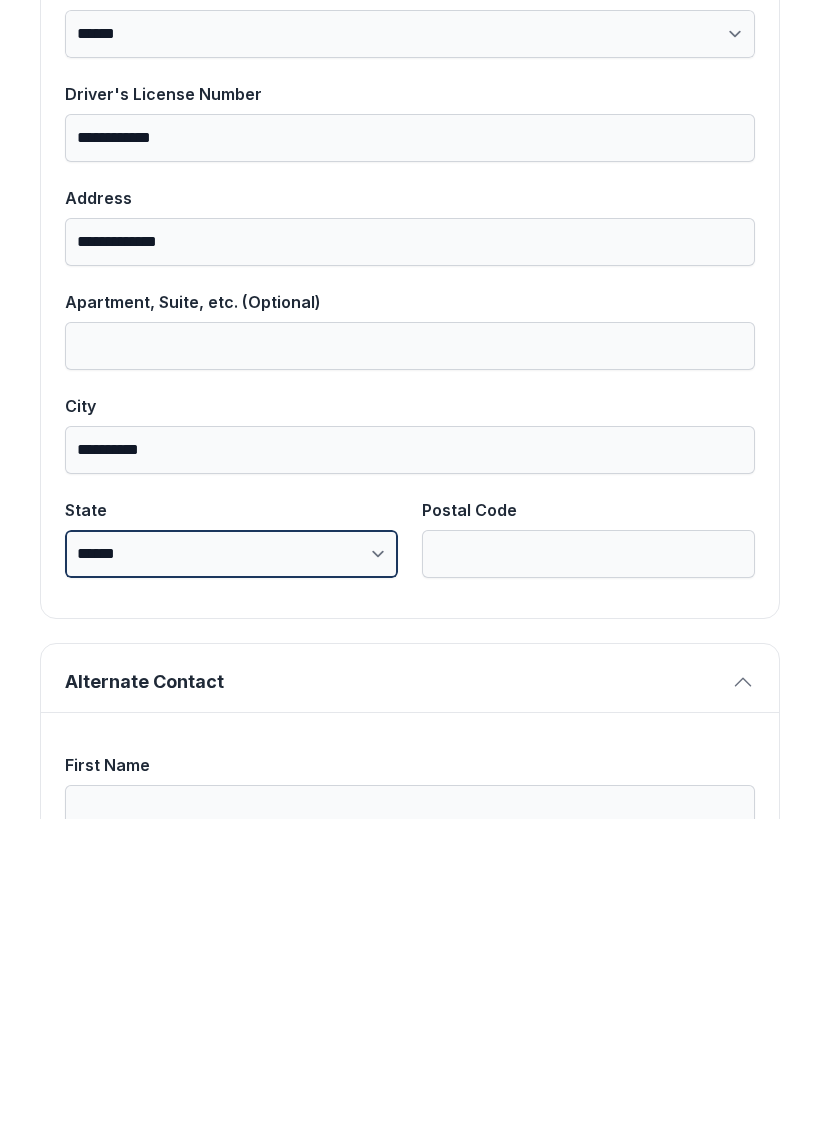 click on "**********" at bounding box center [231, 871] 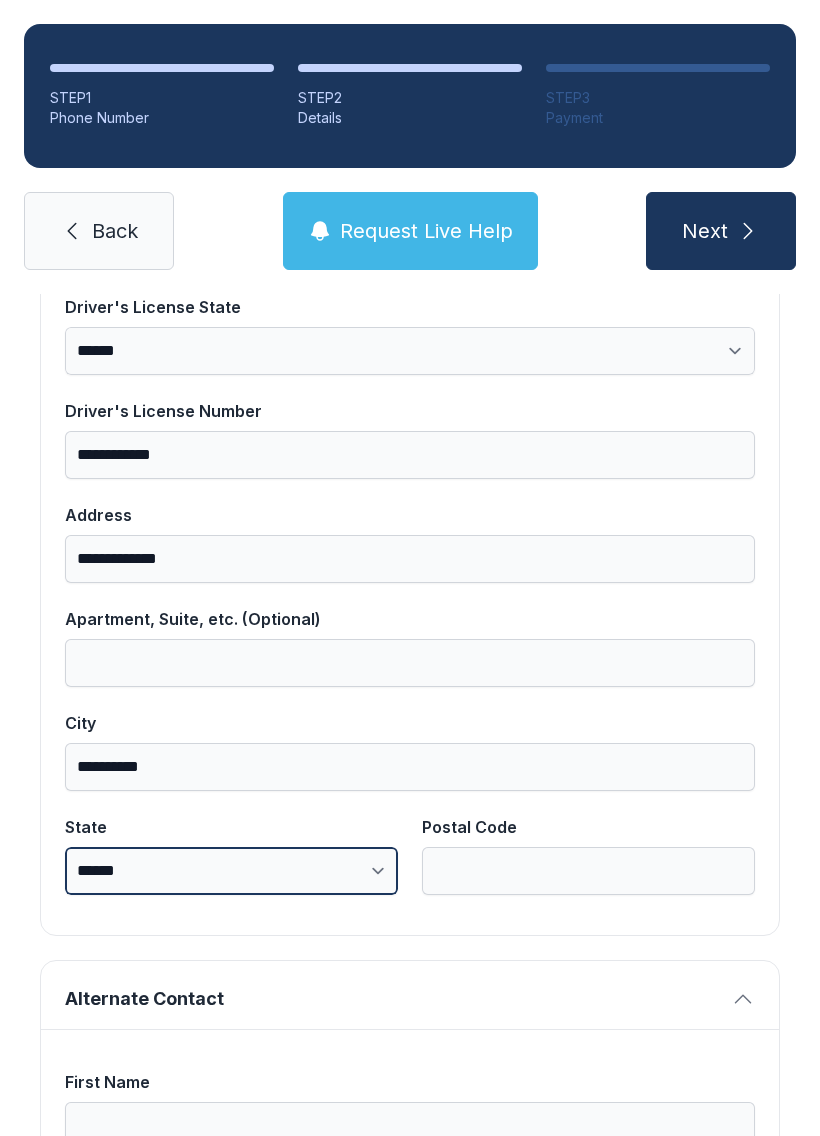 select on "**" 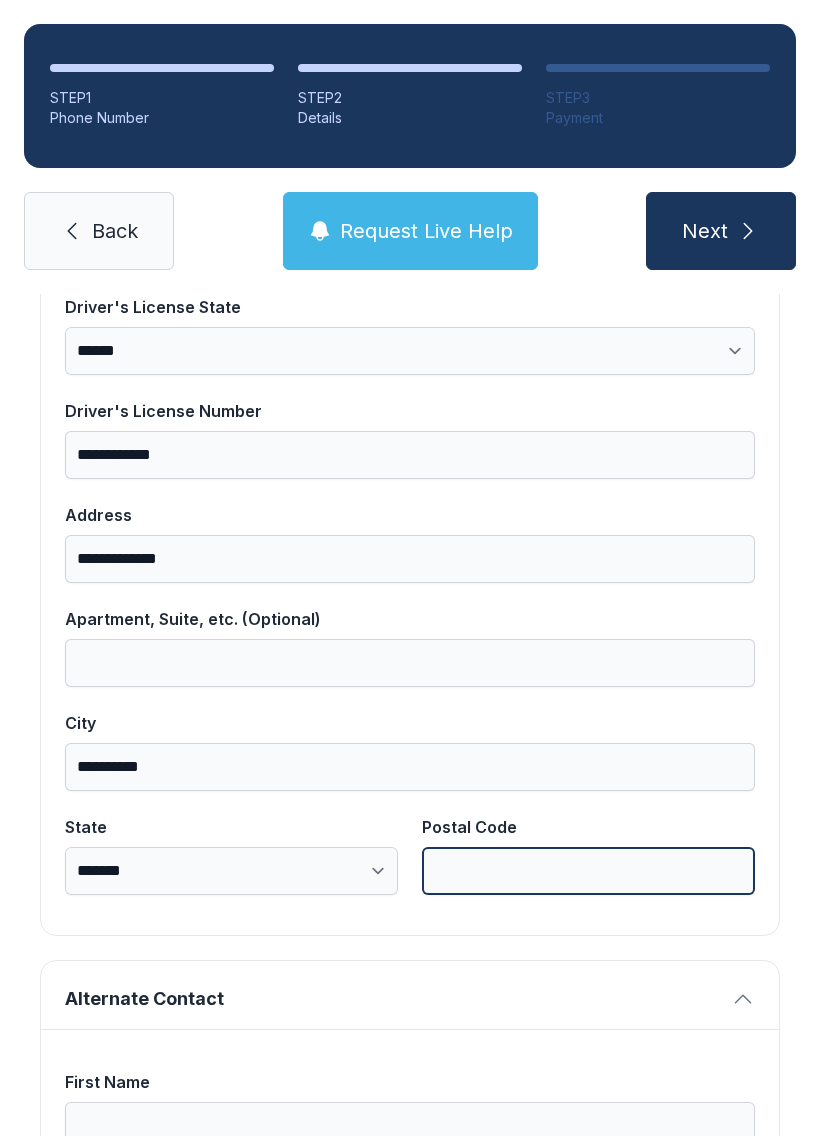 click on "Postal Code" at bounding box center [588, 871] 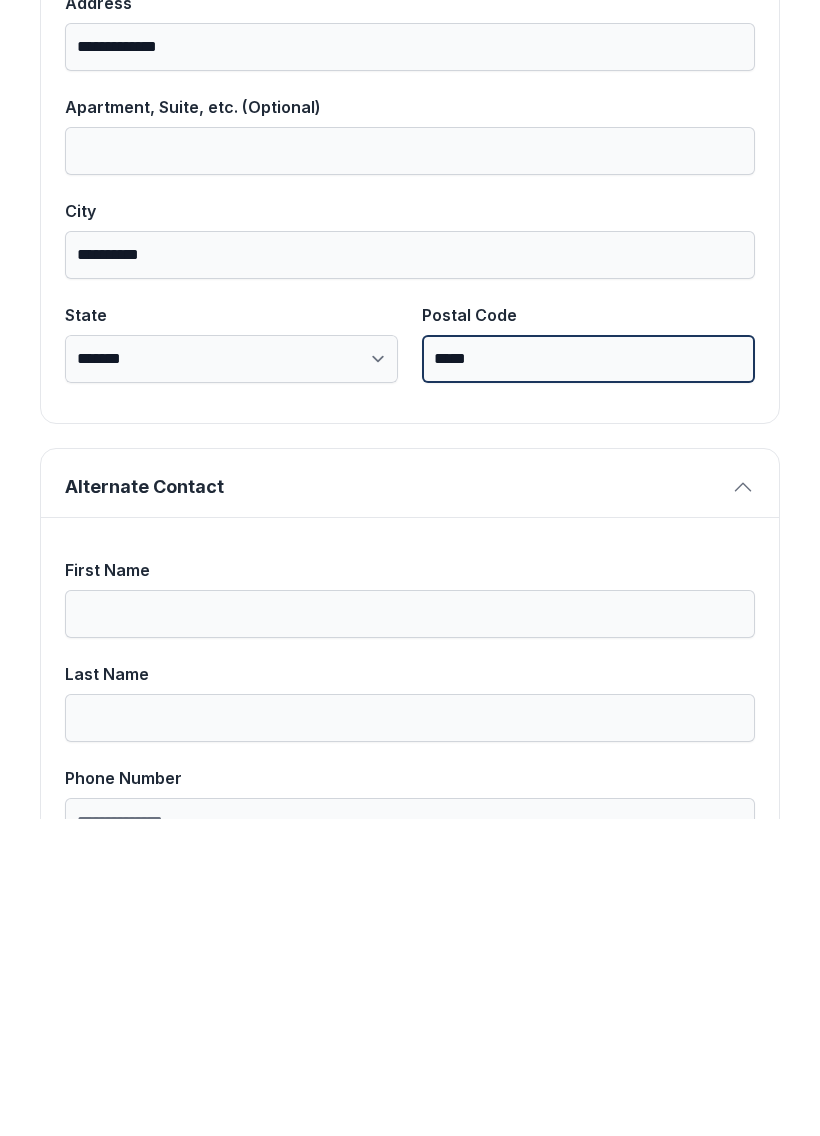 scroll, scrollTop: 1174, scrollLeft: 0, axis: vertical 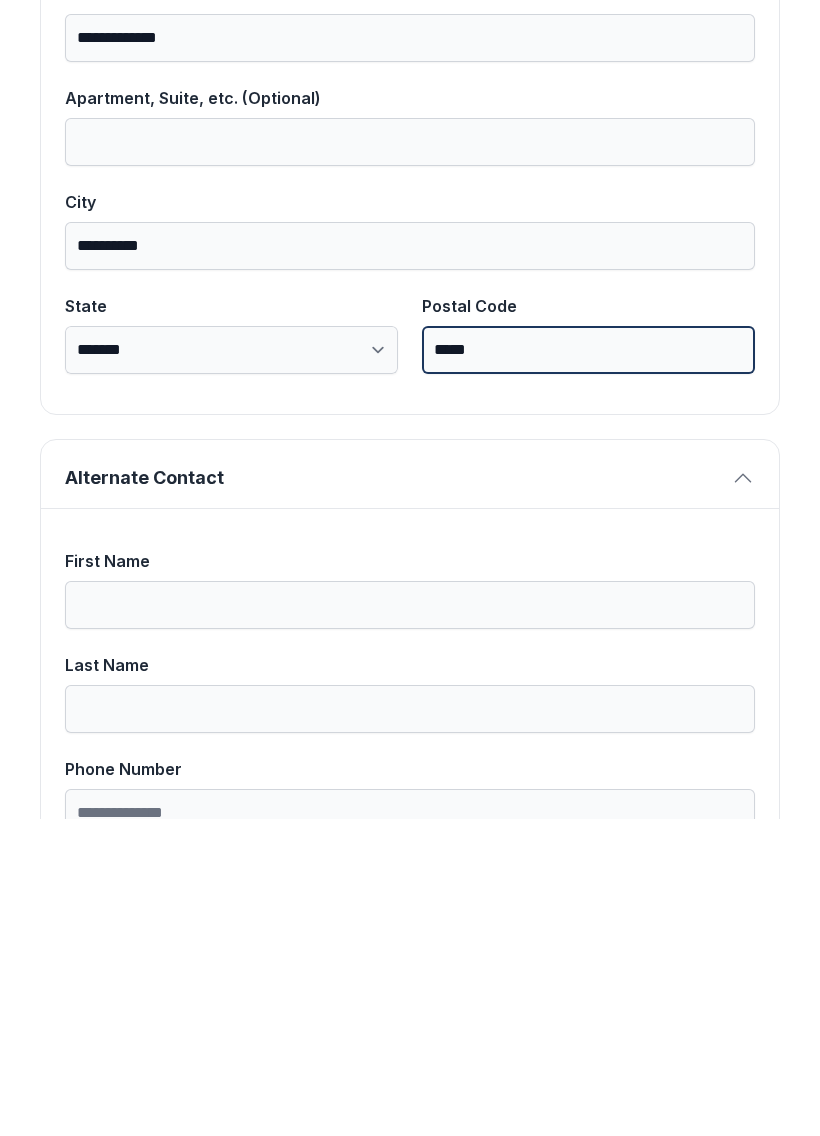 type on "*****" 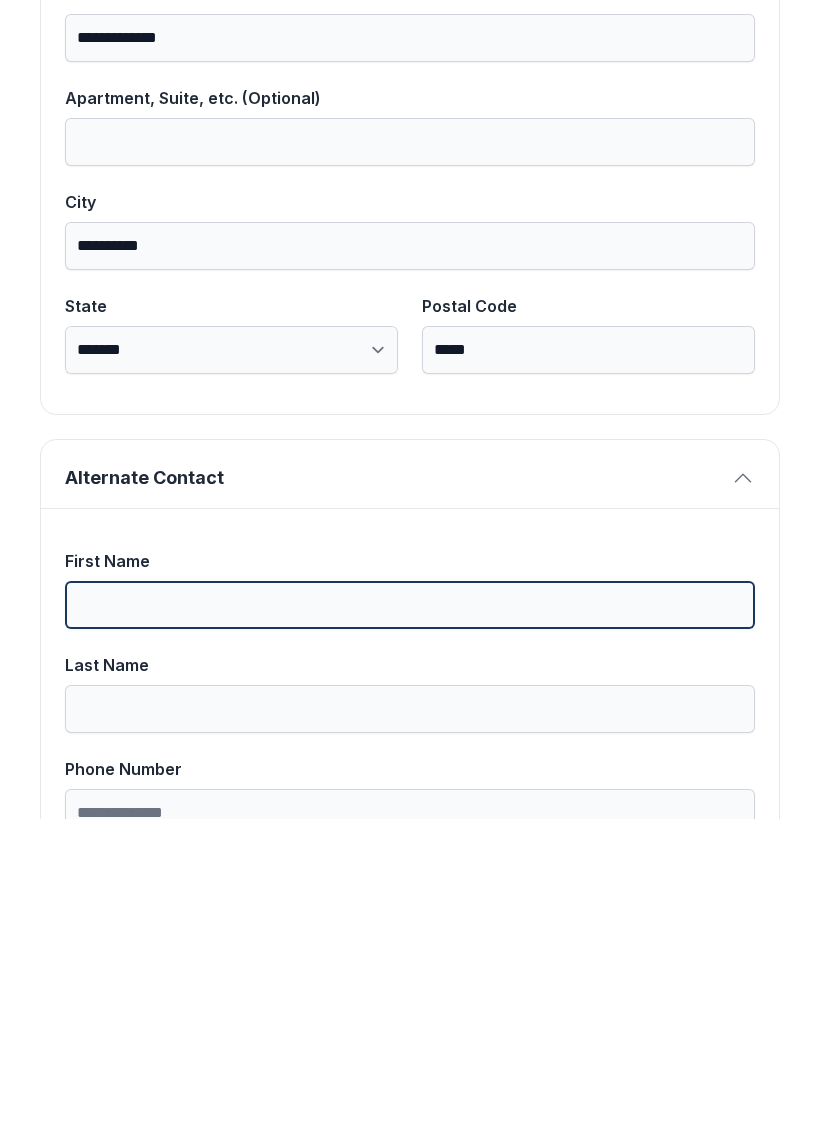 click on "First Name" at bounding box center (410, 922) 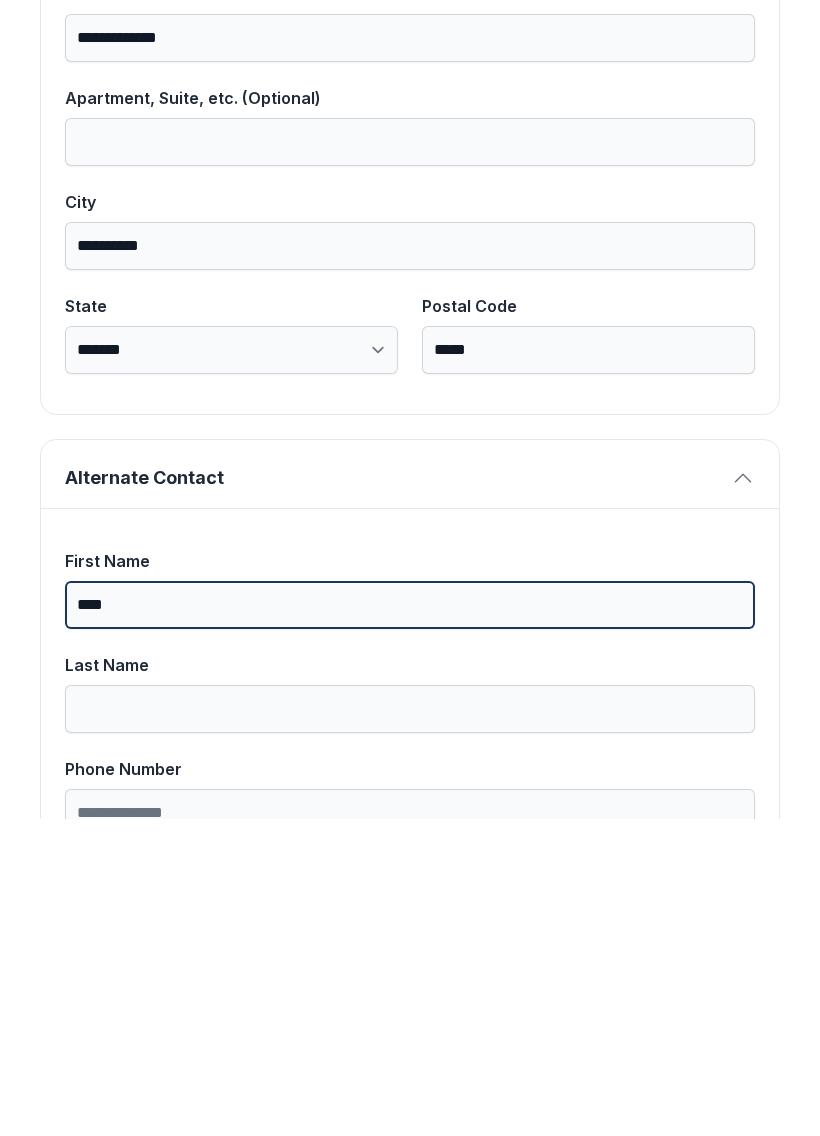 type on "****" 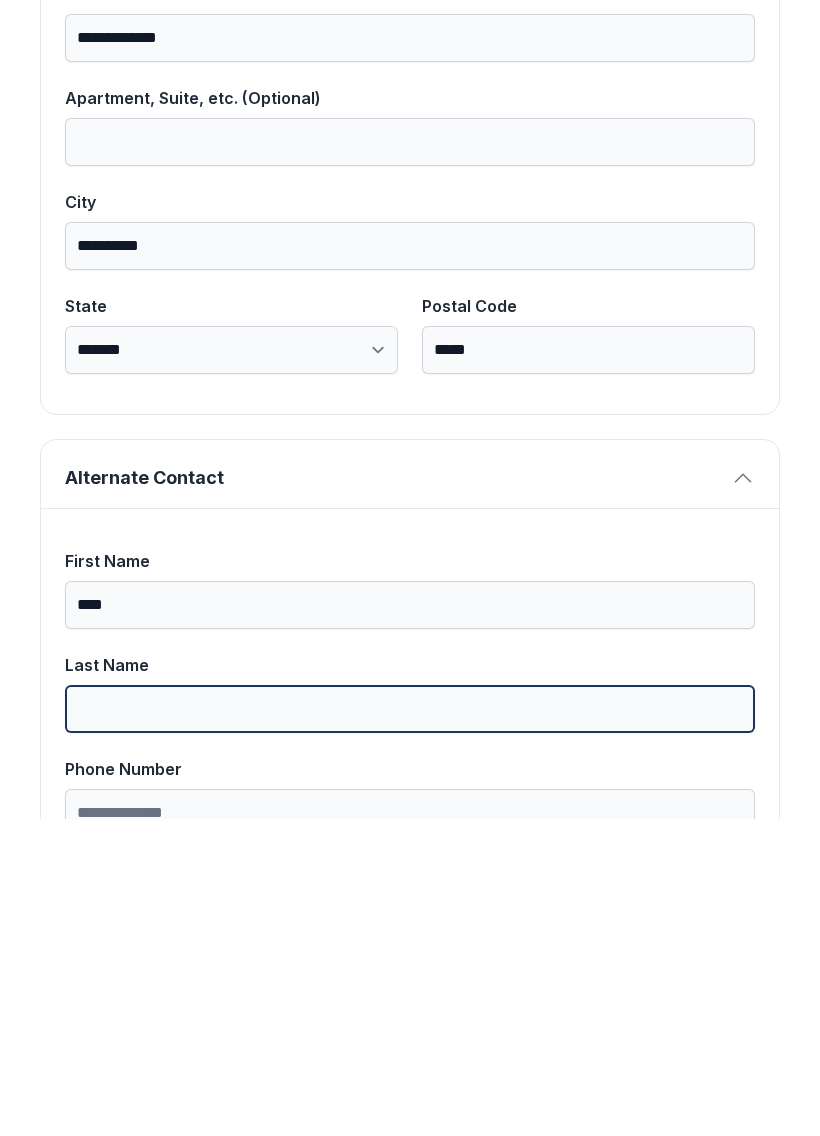 click on "Last Name" at bounding box center [410, 1026] 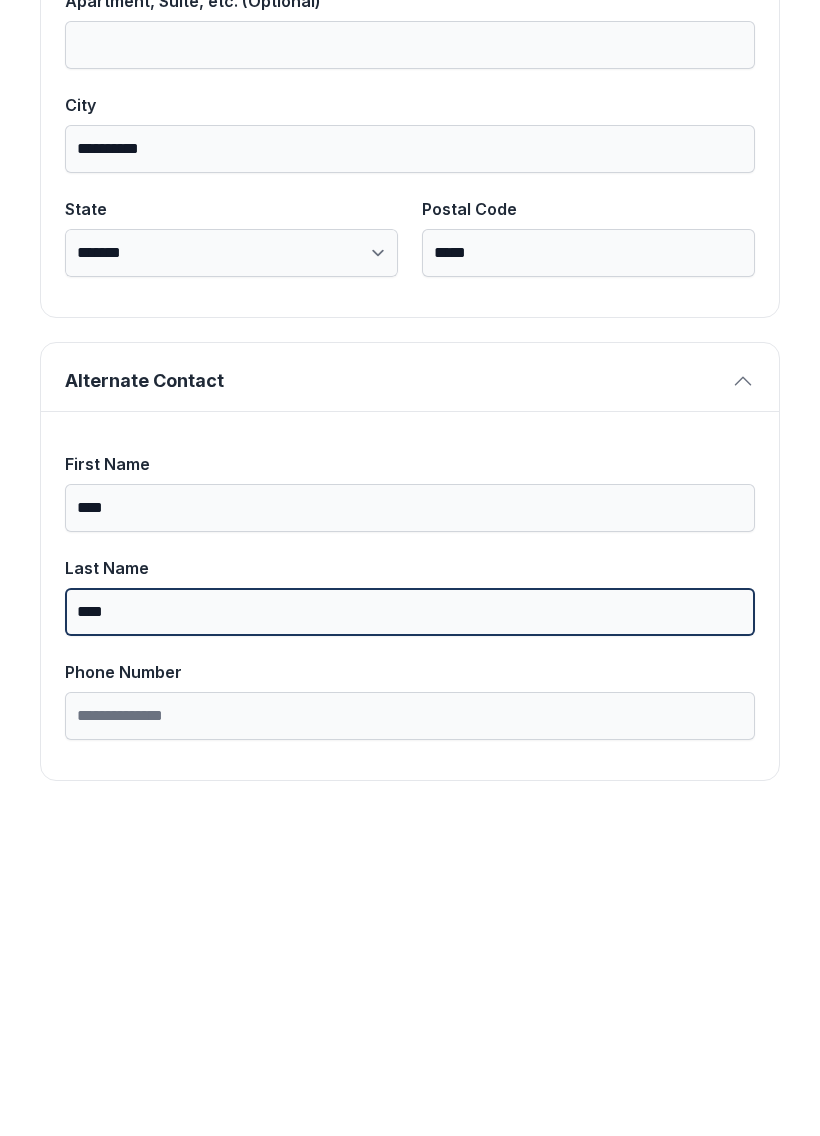 scroll, scrollTop: 1269, scrollLeft: 0, axis: vertical 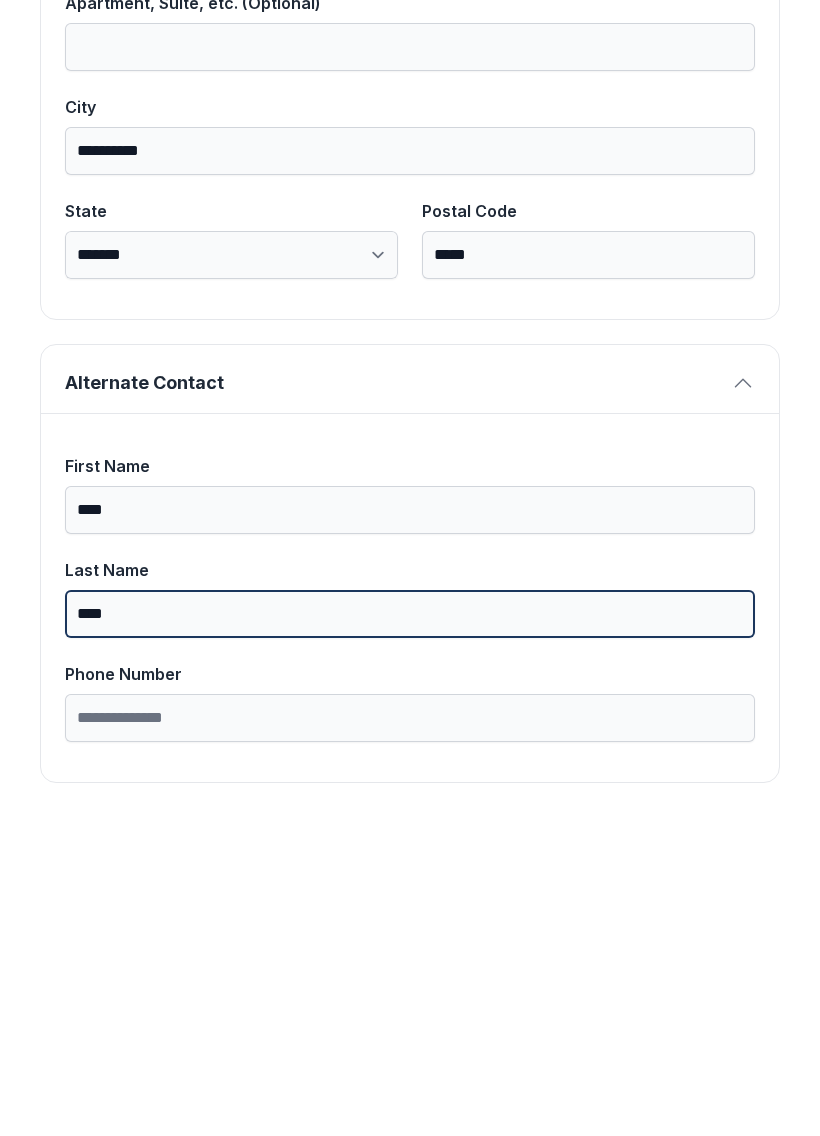 type on "****" 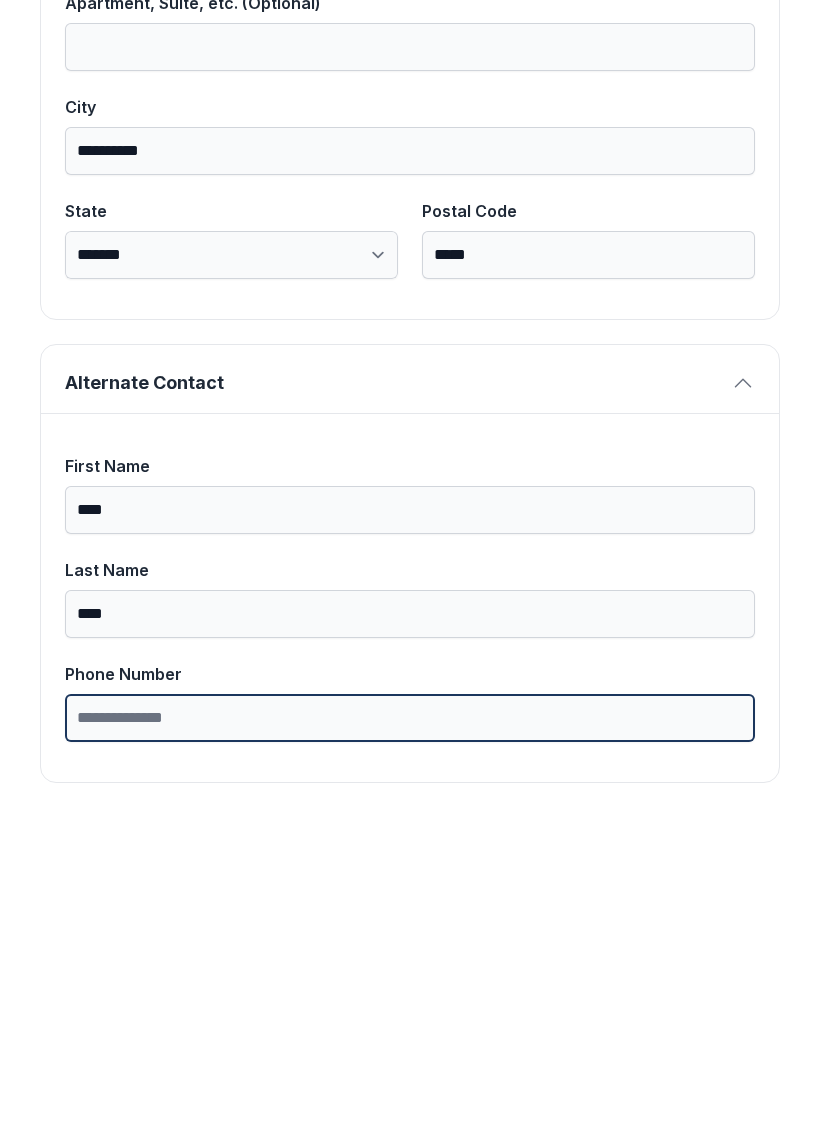 click on "Phone Number" at bounding box center (410, 1035) 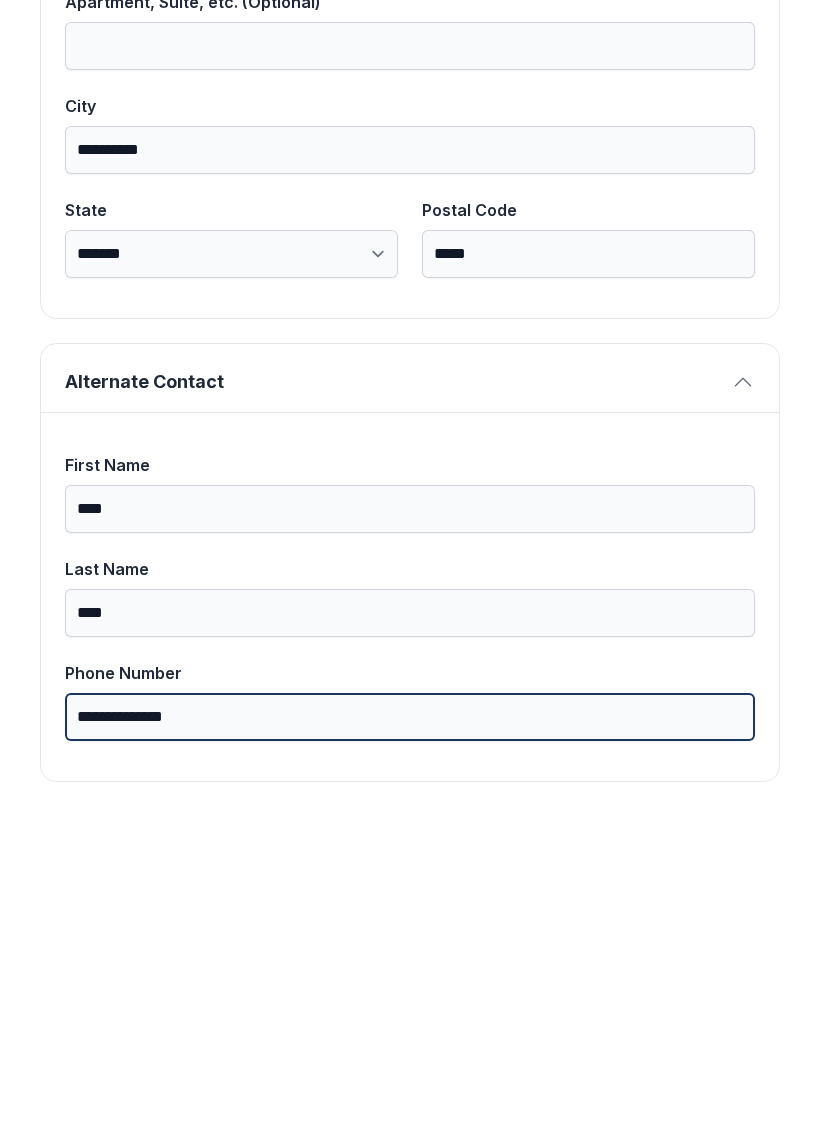 scroll, scrollTop: 1269, scrollLeft: 0, axis: vertical 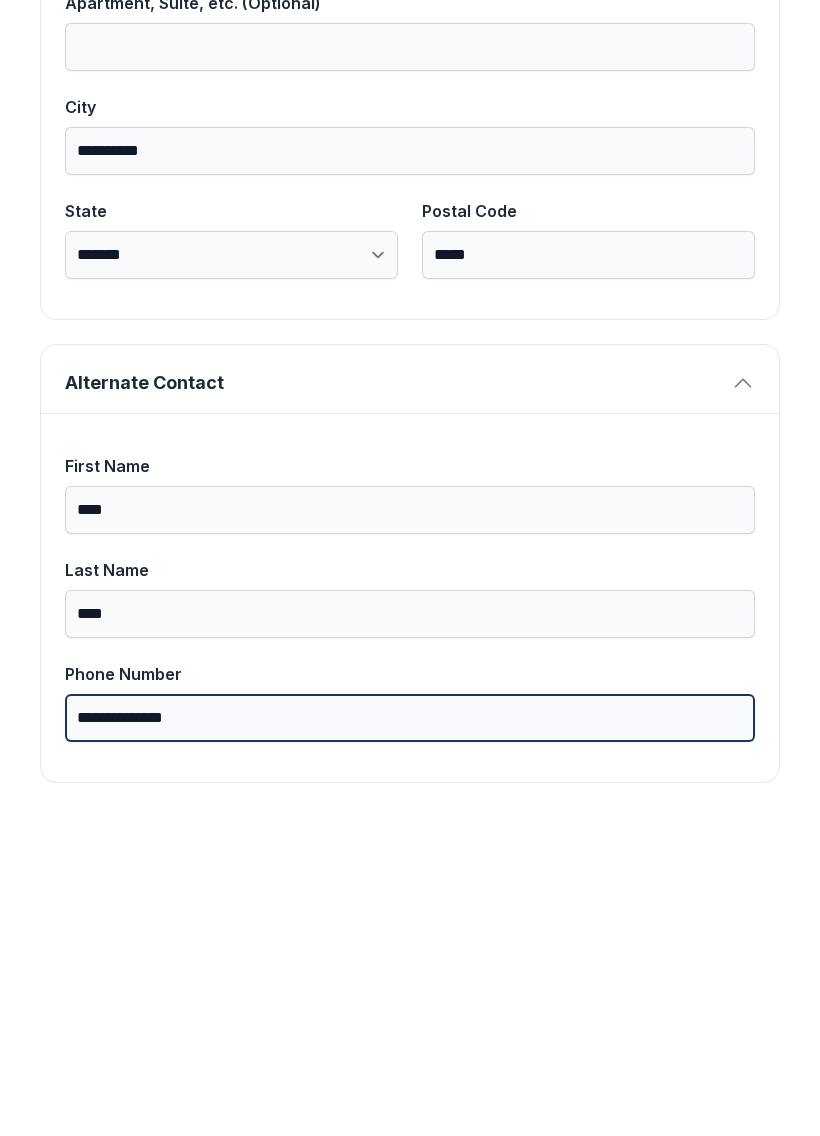 type on "**********" 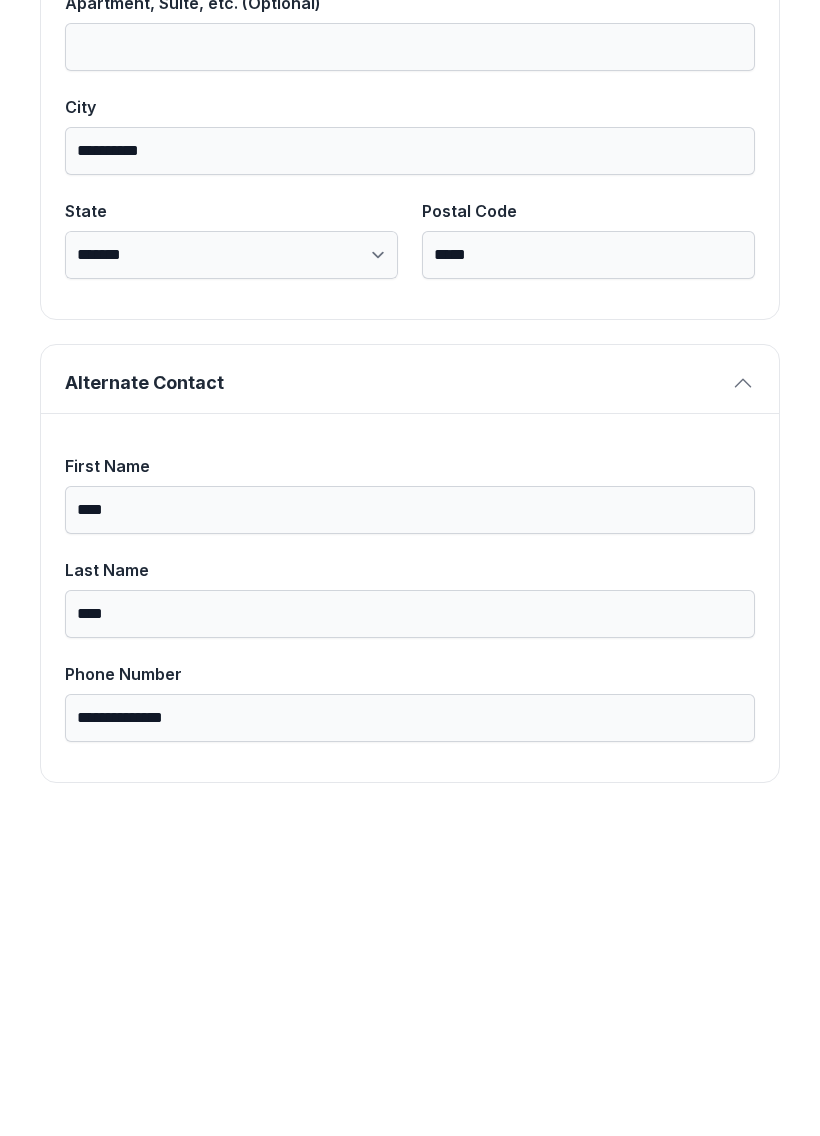 scroll, scrollTop: 43, scrollLeft: 0, axis: vertical 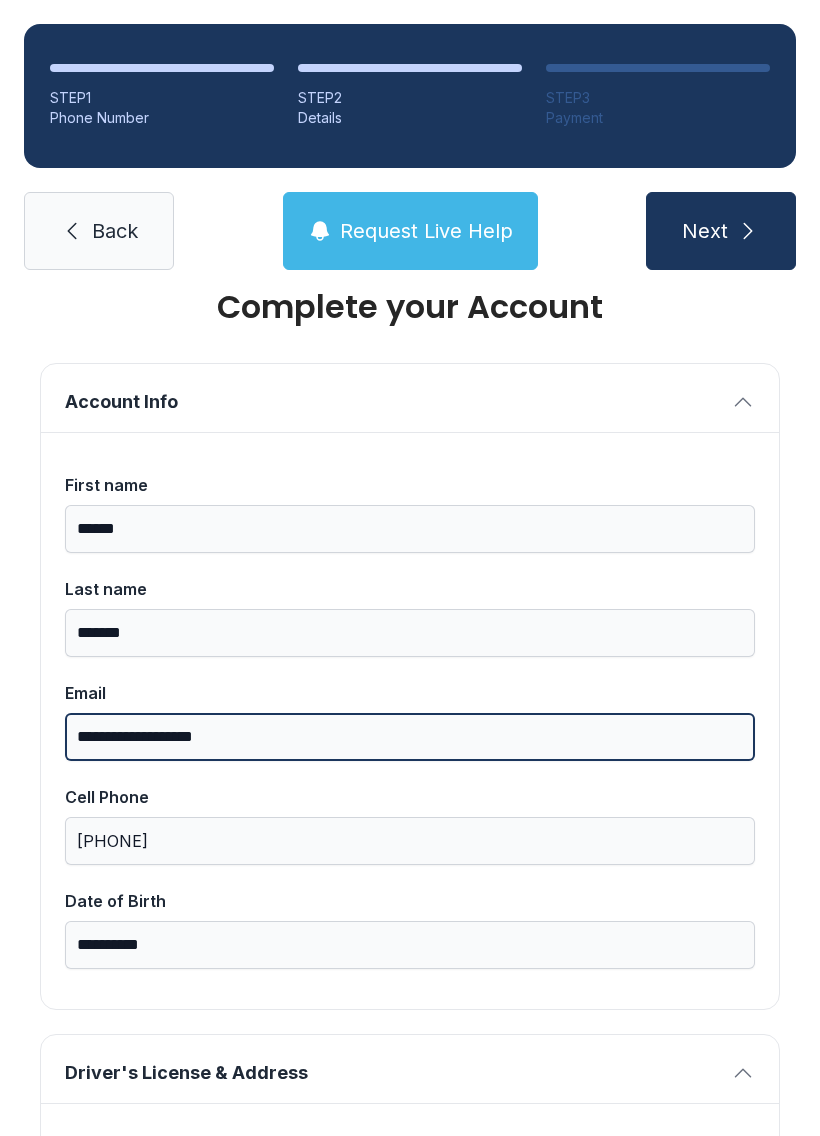 type on "**********" 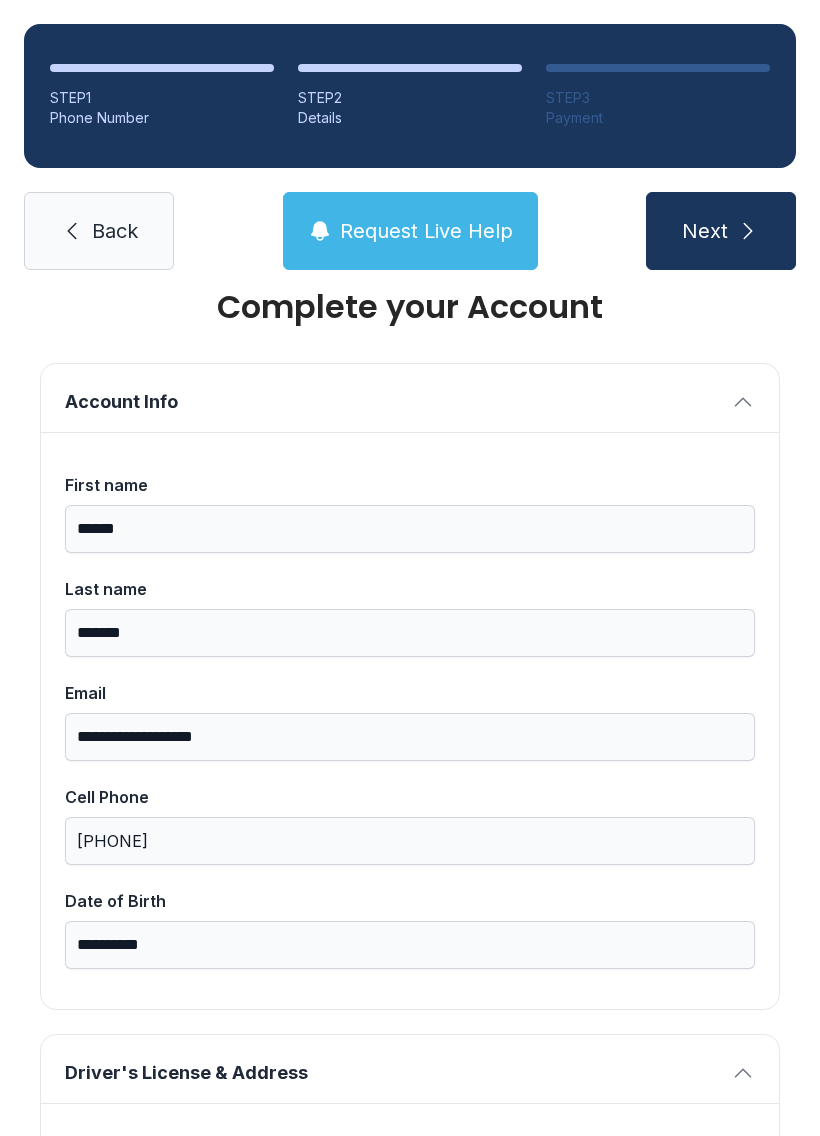 scroll, scrollTop: 584, scrollLeft: 0, axis: vertical 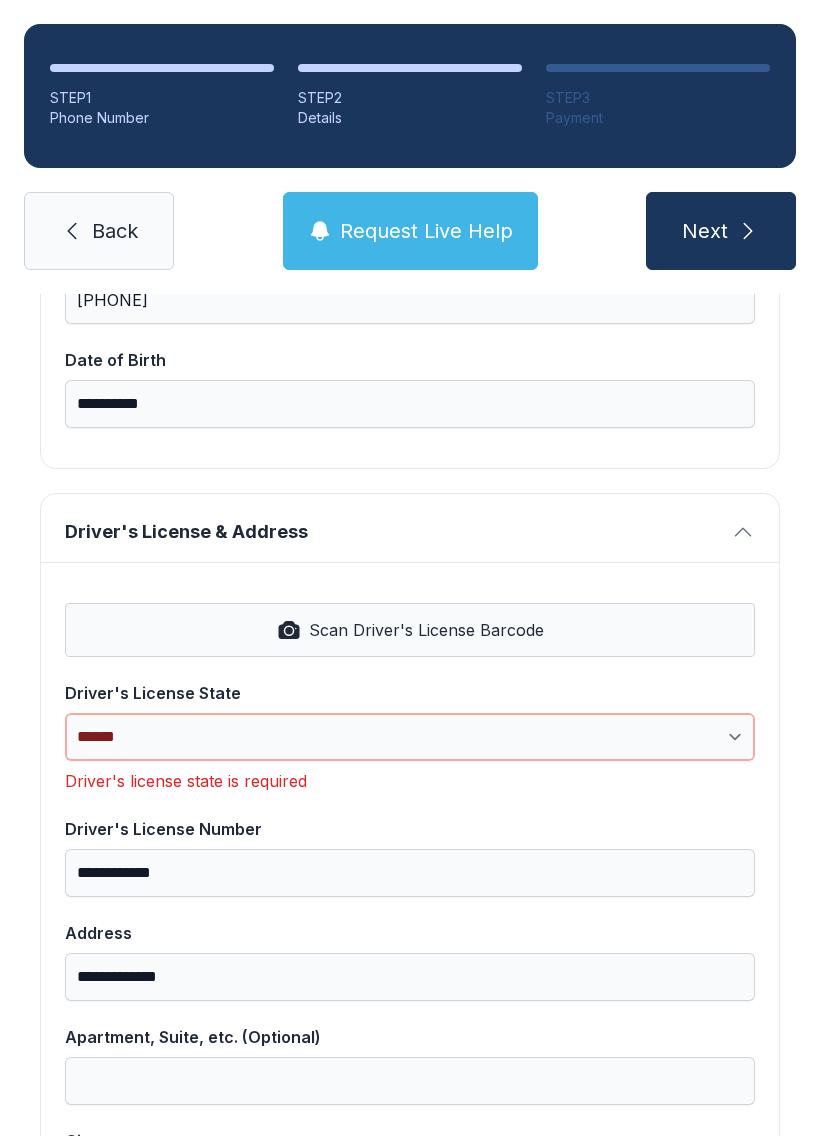 click on "**********" at bounding box center (410, 737) 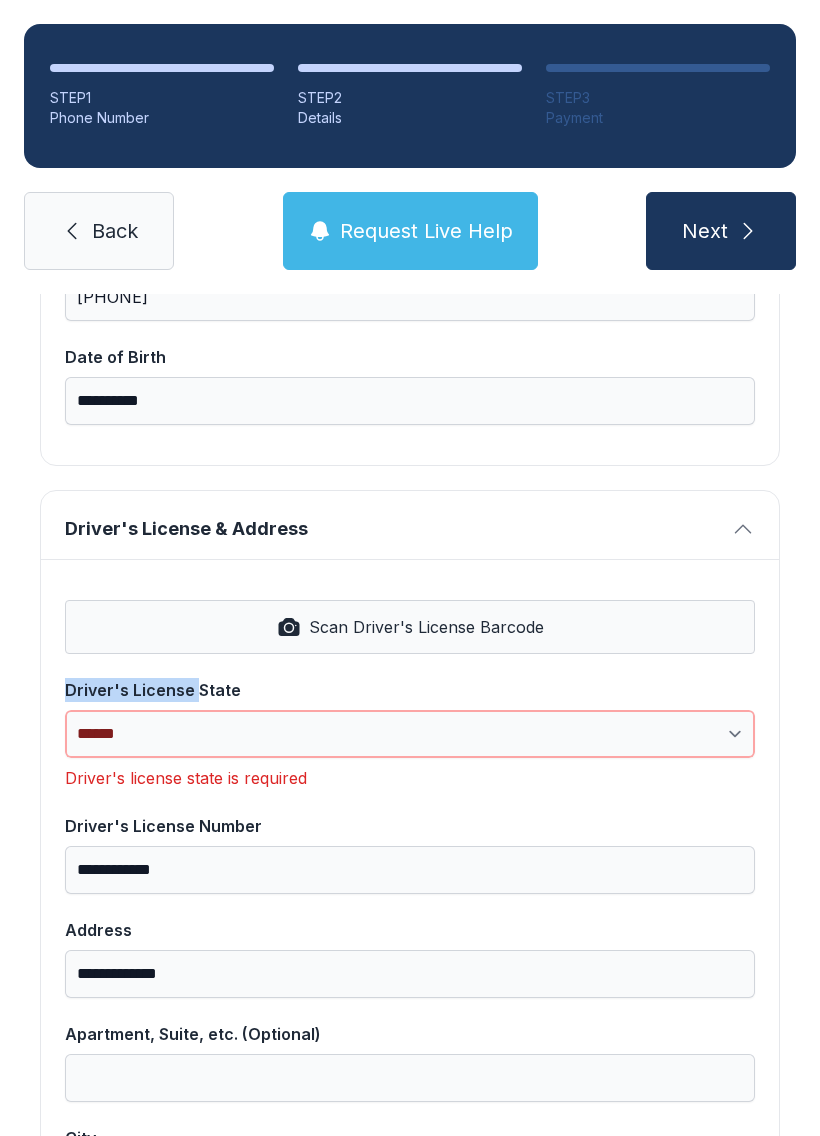 scroll, scrollTop: 584, scrollLeft: 0, axis: vertical 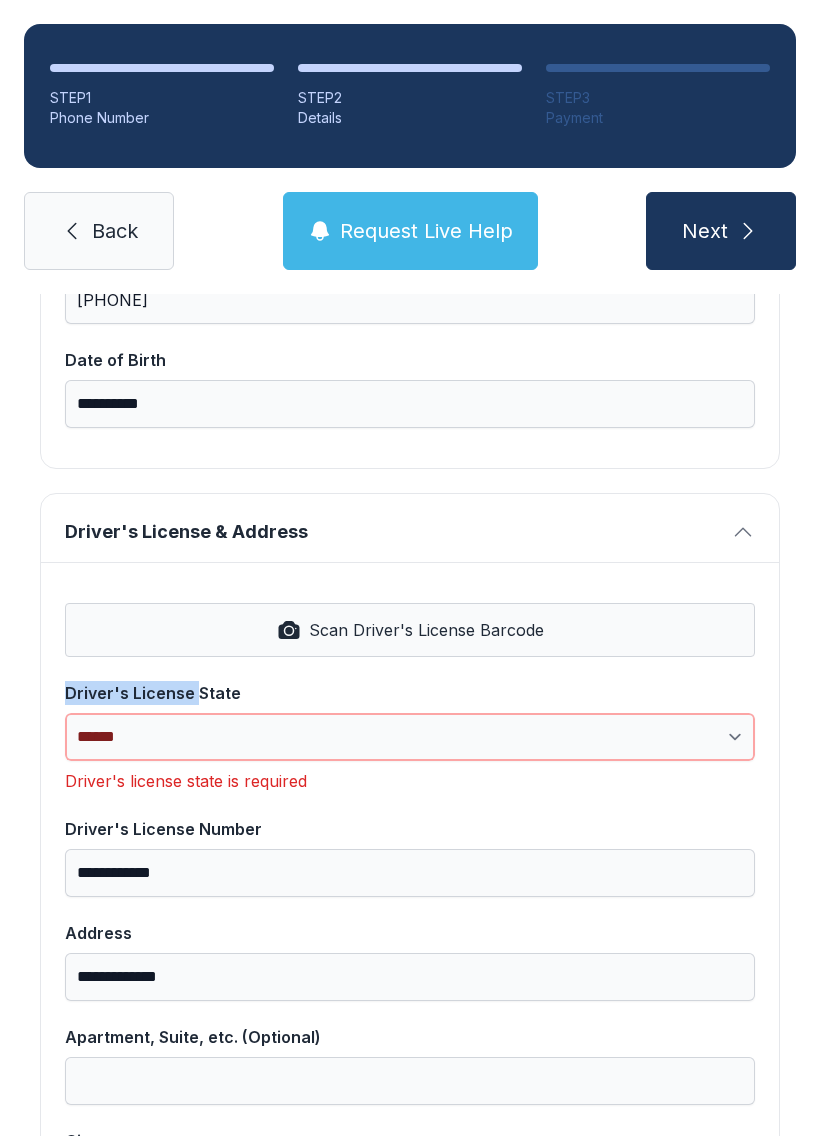 click on "**********" at bounding box center [410, 737] 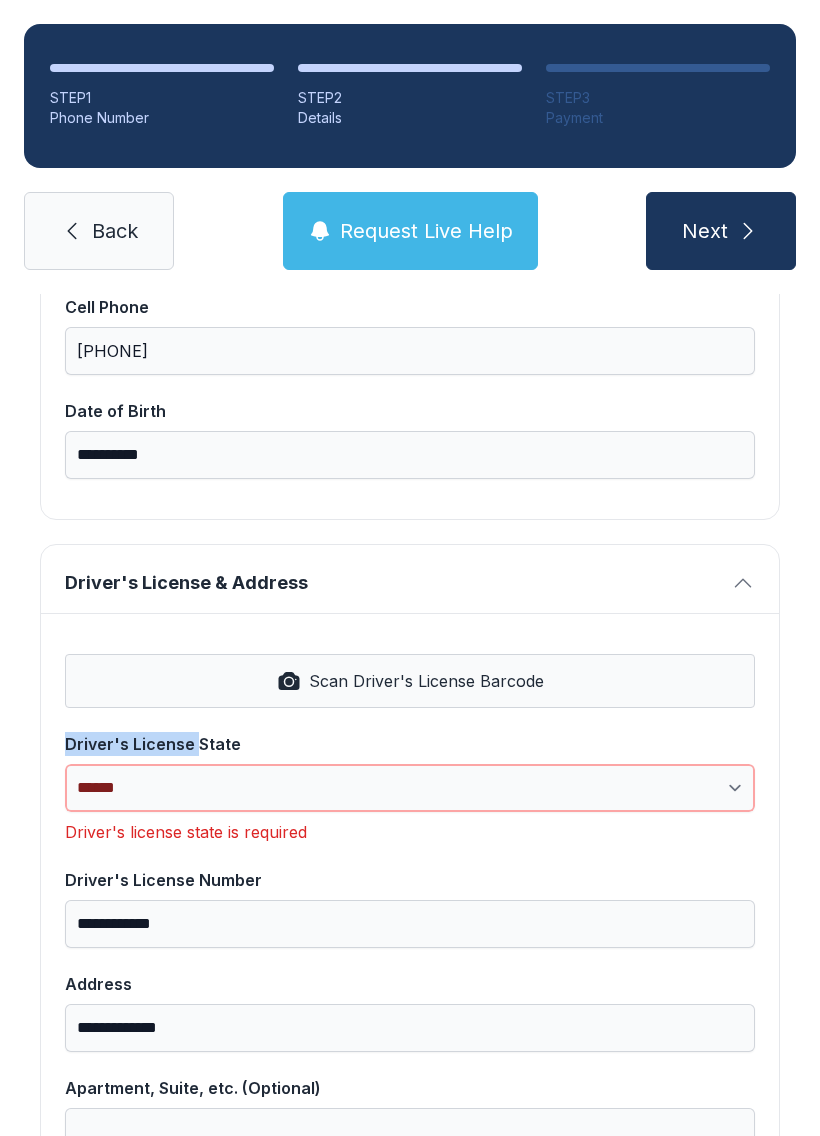 scroll, scrollTop: 535, scrollLeft: 0, axis: vertical 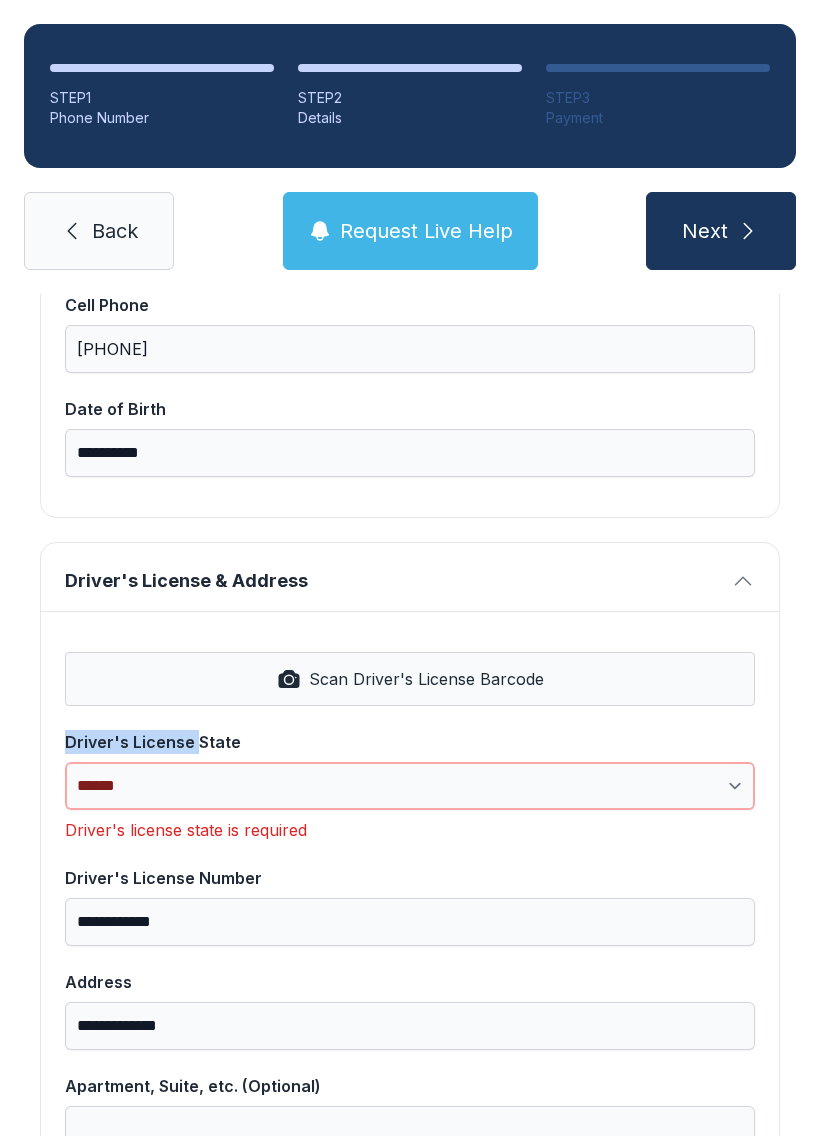 click on "**********" at bounding box center [410, 786] 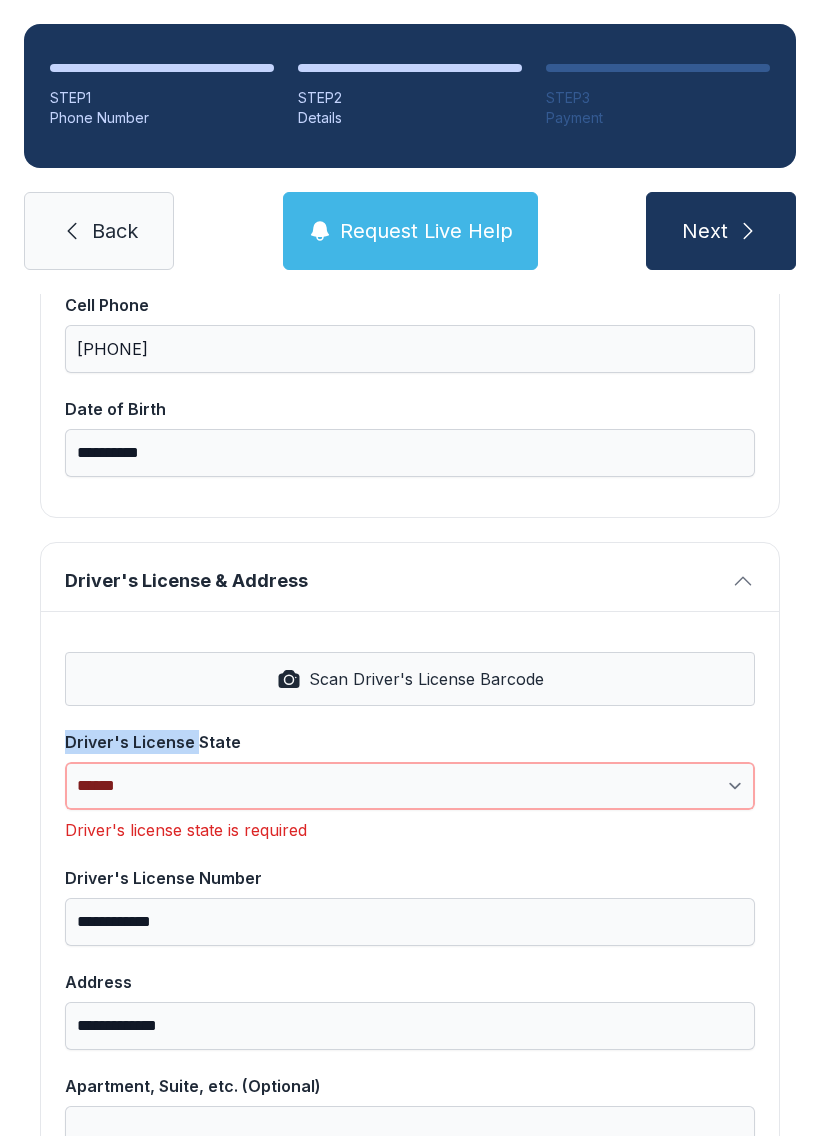click on "**********" at bounding box center [410, 786] 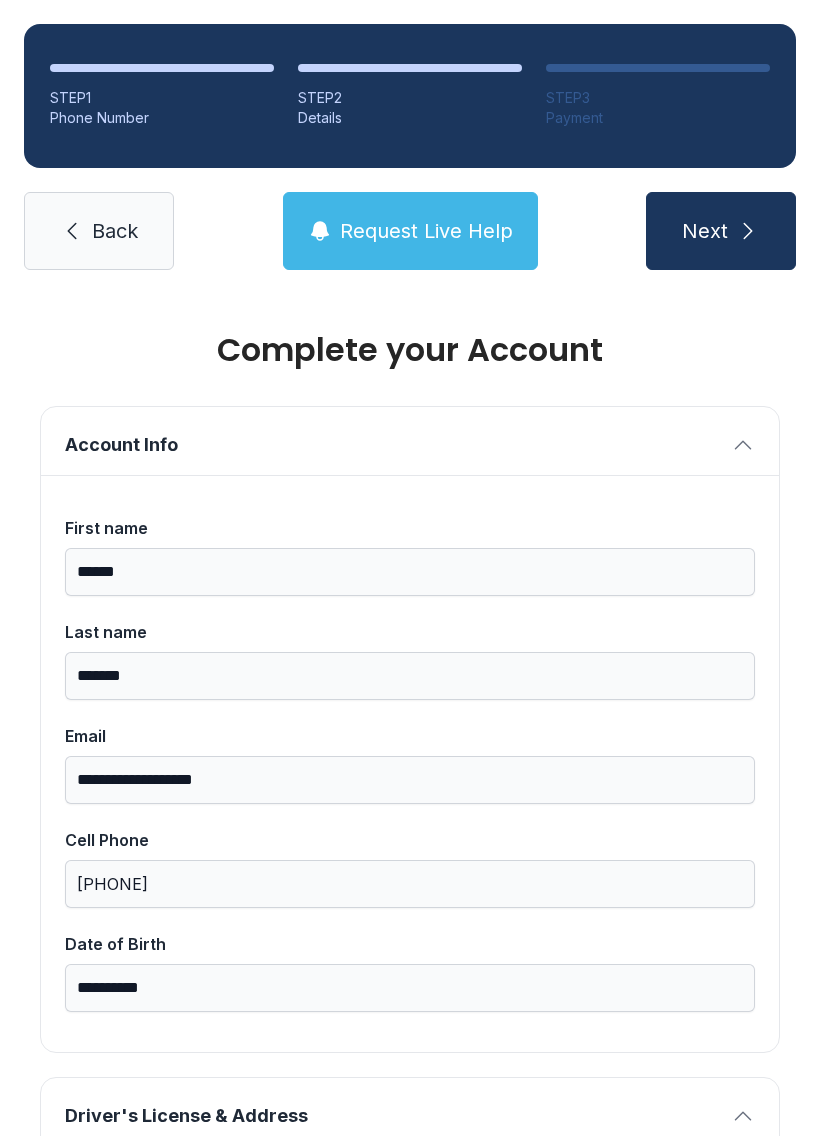 scroll, scrollTop: 0, scrollLeft: 0, axis: both 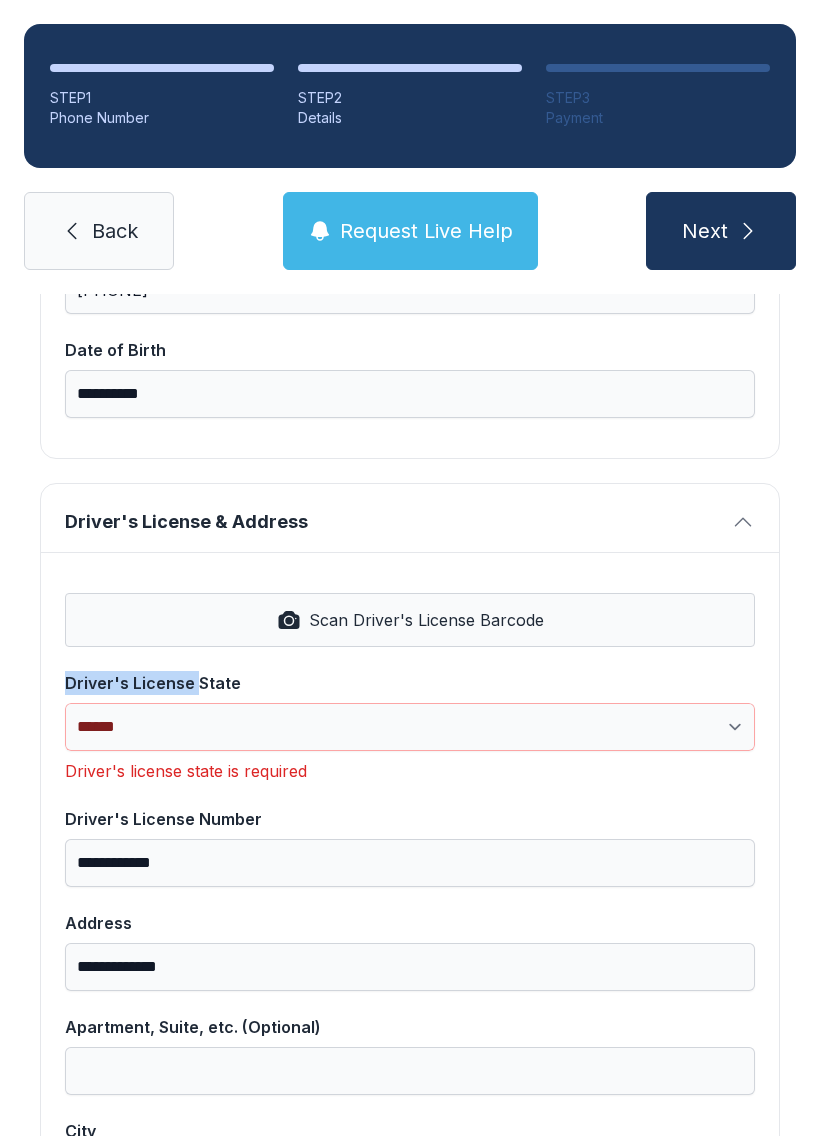 click on "Request Live Help" at bounding box center [426, 231] 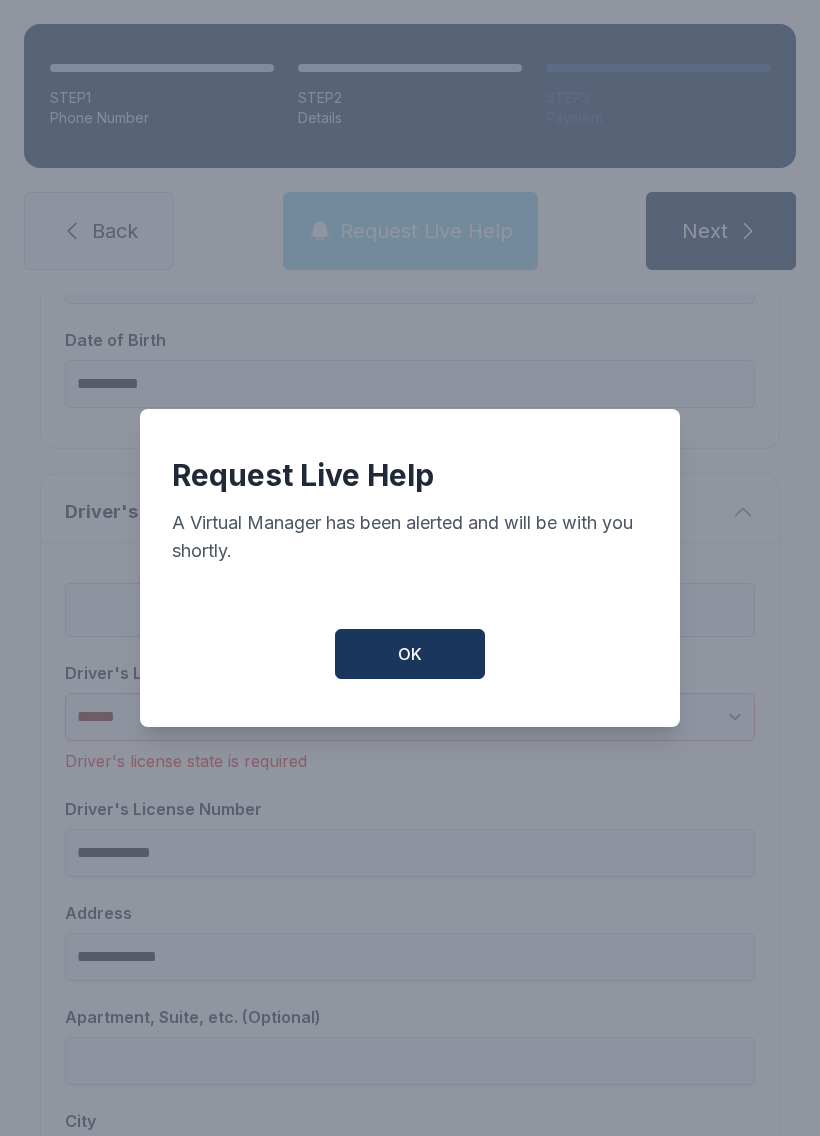 scroll, scrollTop: 606, scrollLeft: 0, axis: vertical 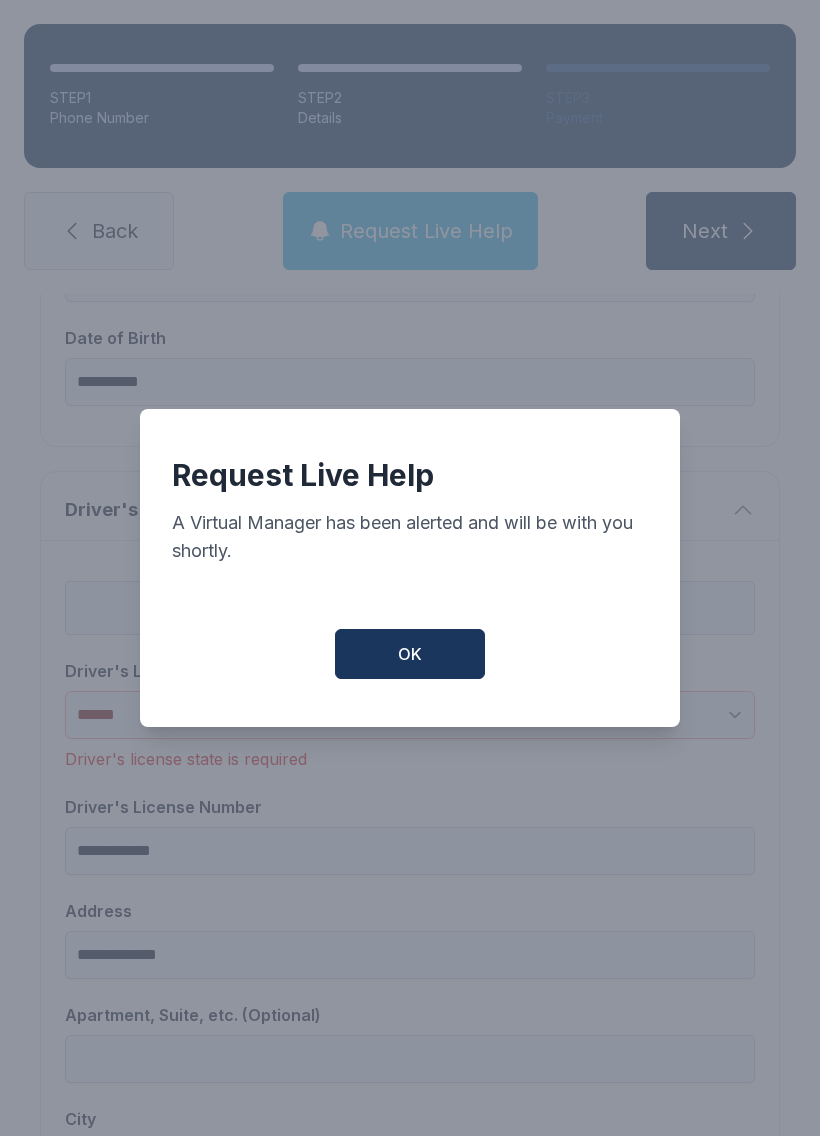 click on "OK" at bounding box center [410, 654] 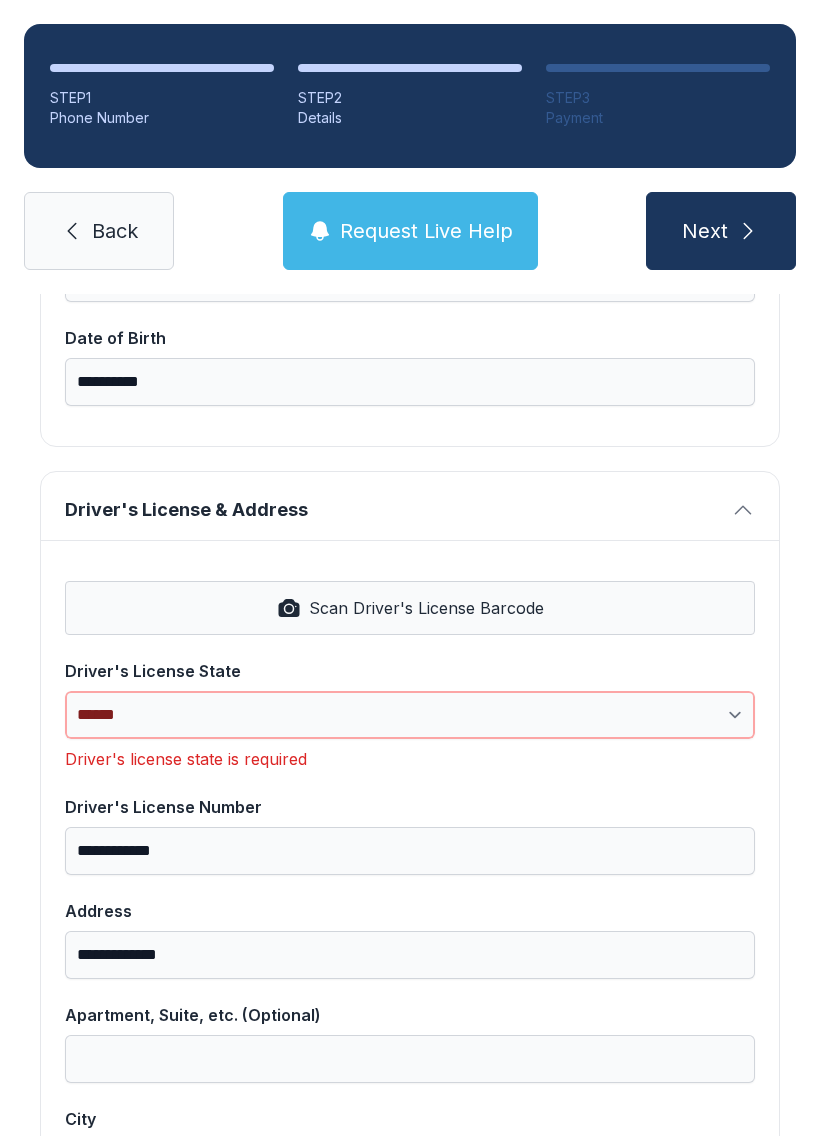 click on "**********" at bounding box center [410, 715] 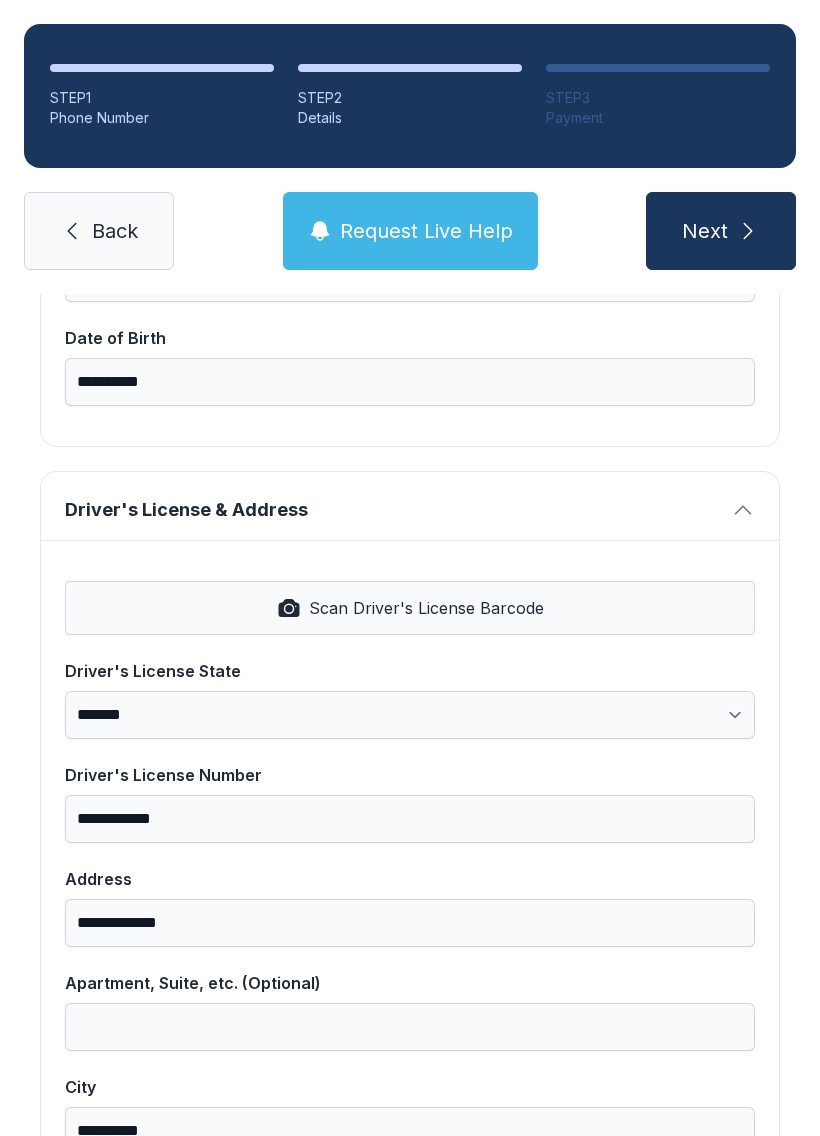 click on "Next" at bounding box center [721, 231] 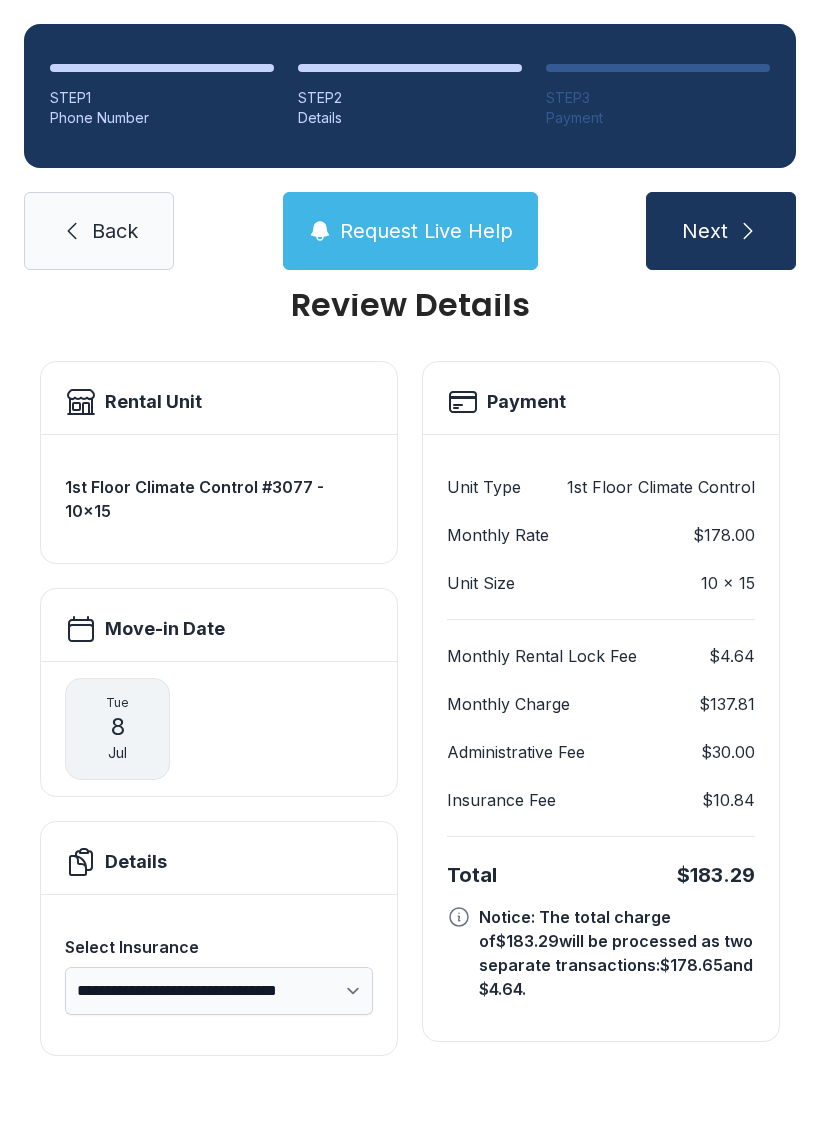 scroll, scrollTop: 0, scrollLeft: 0, axis: both 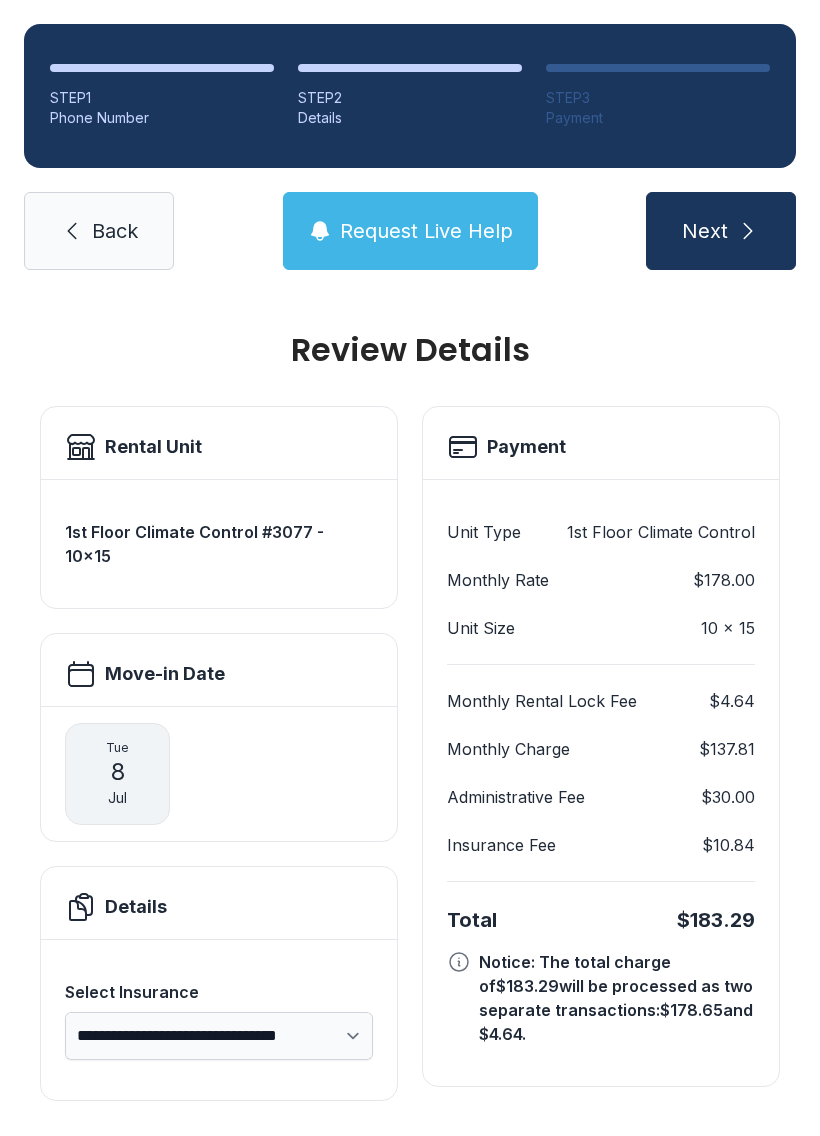 click on "Next" at bounding box center (705, 231) 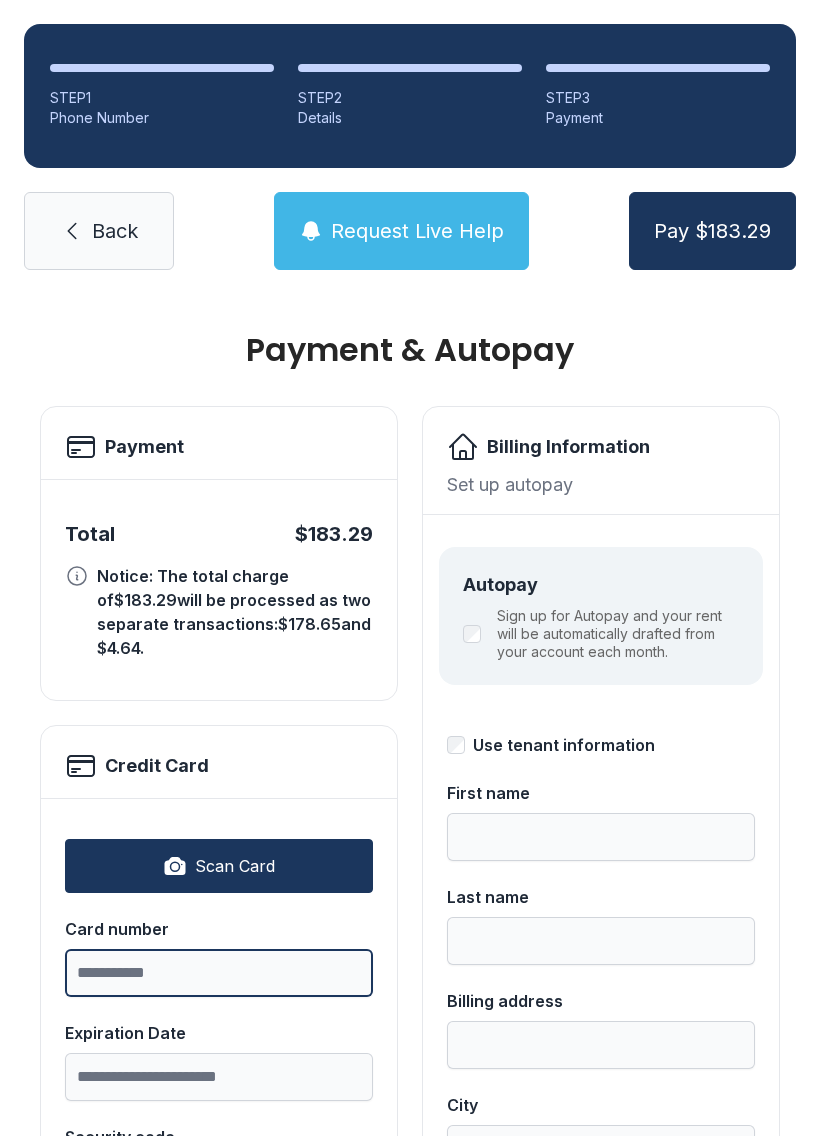 click on "Card number" at bounding box center (219, 973) 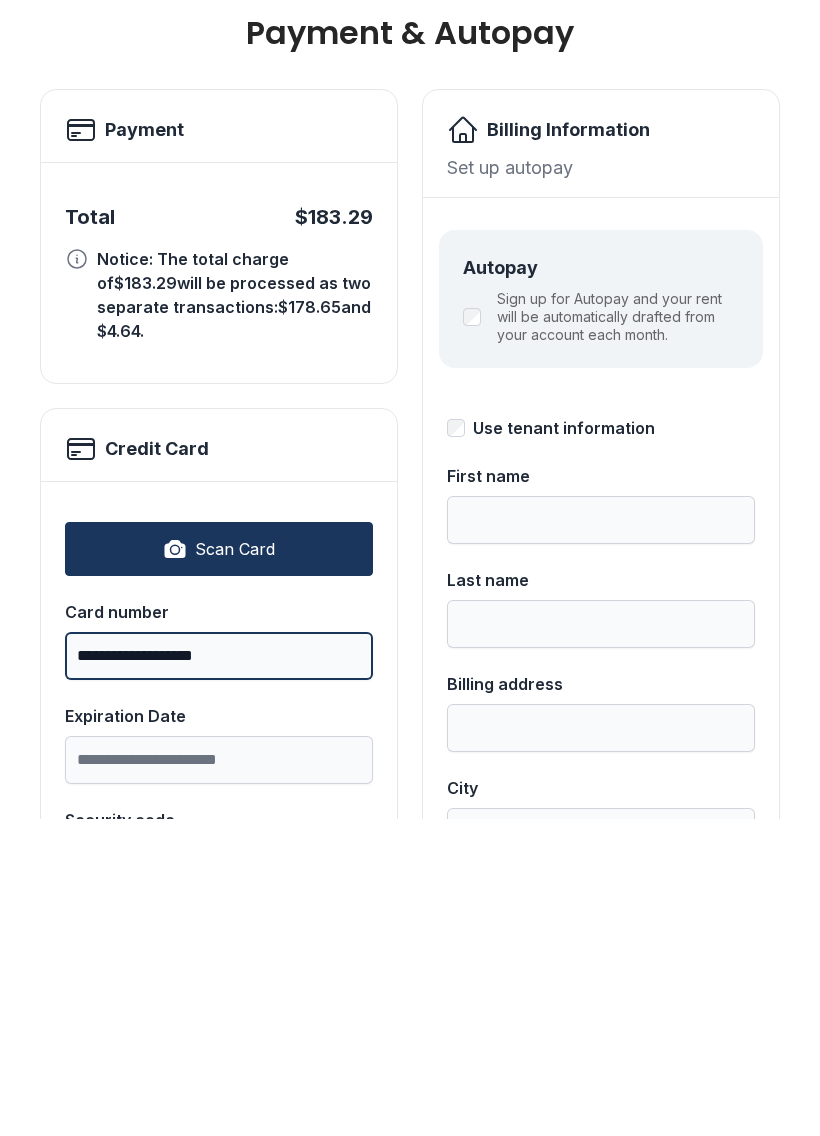 type on "**********" 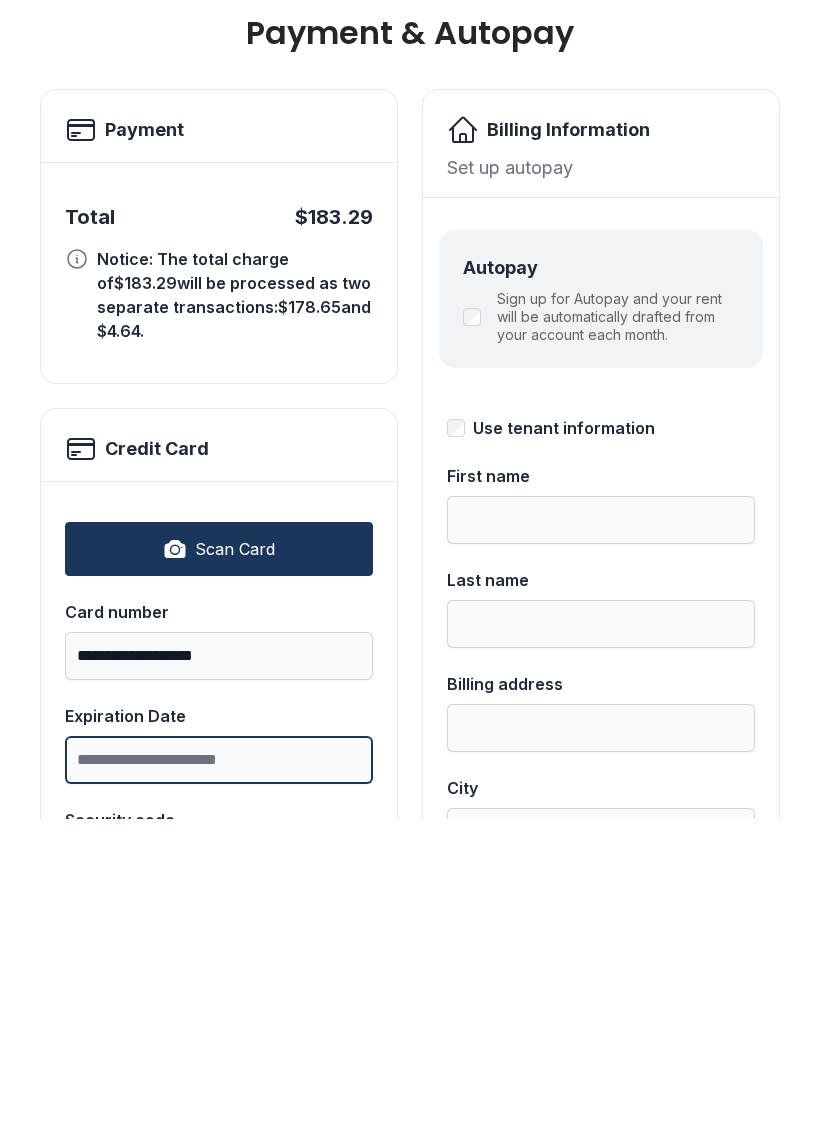 click on "Expiration Date" at bounding box center (219, 1077) 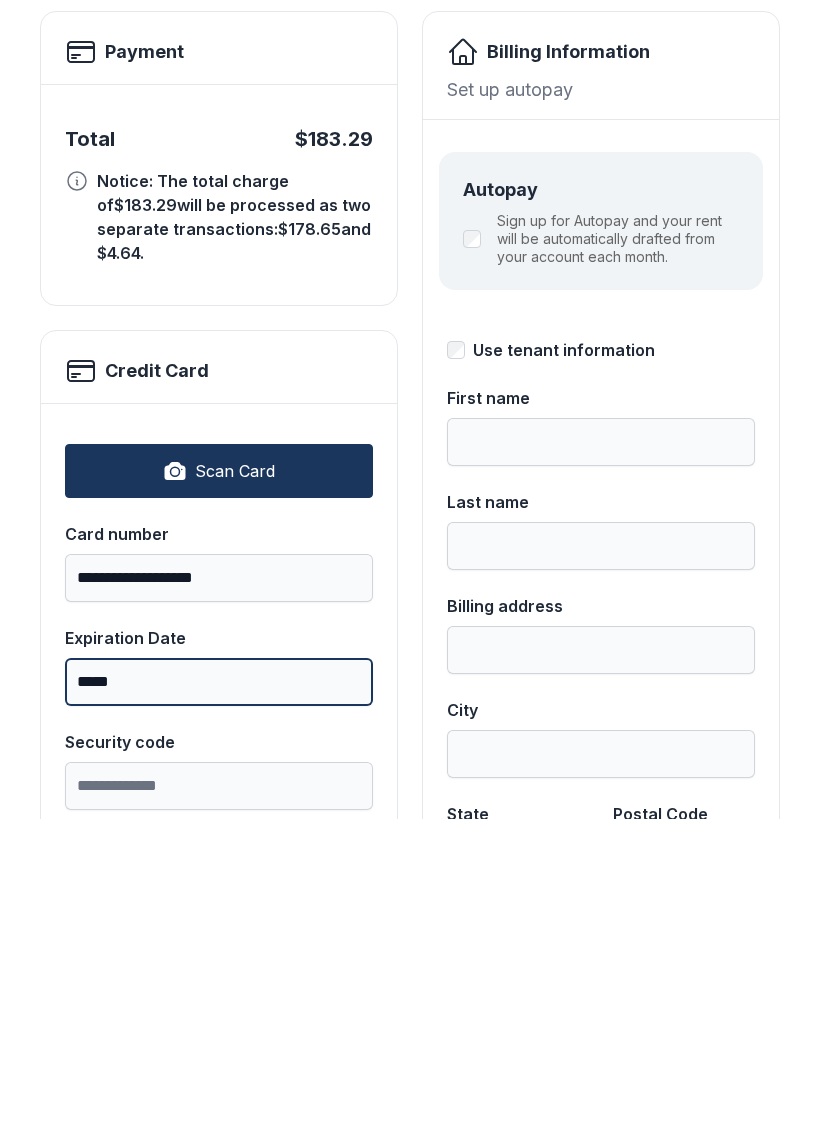 scroll, scrollTop: 155, scrollLeft: 0, axis: vertical 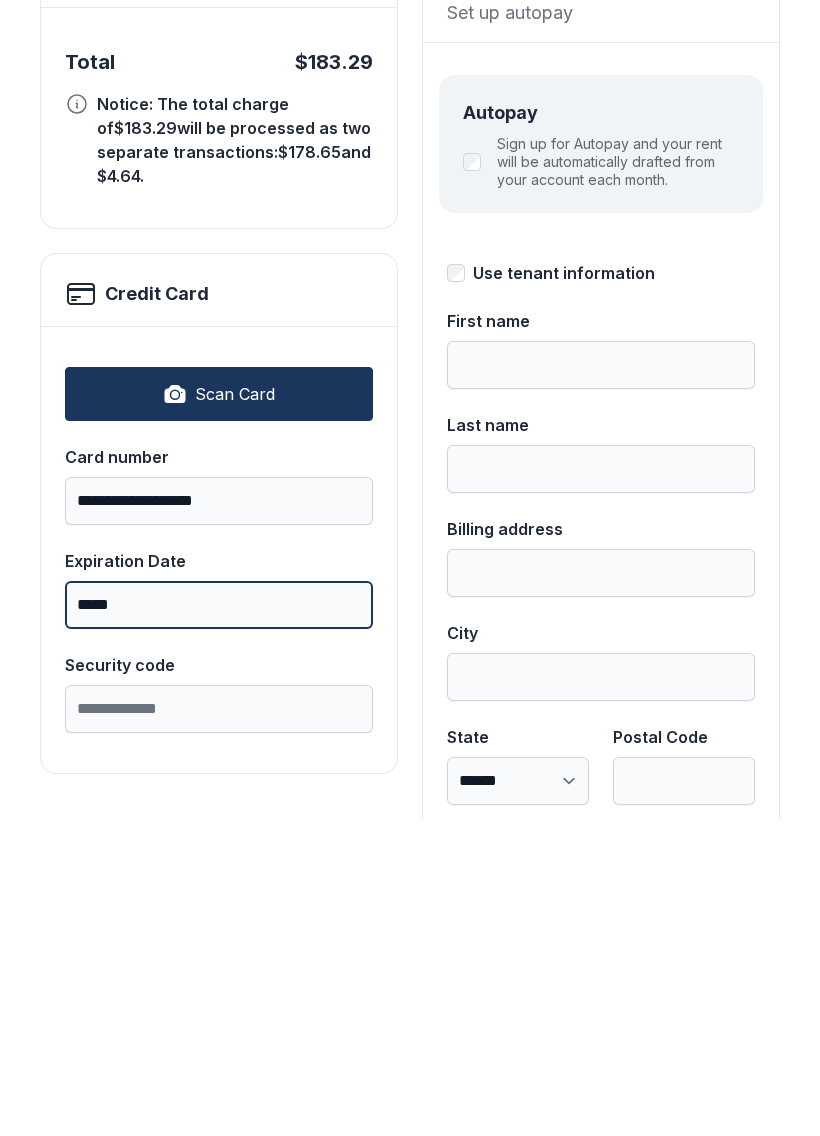 type on "*****" 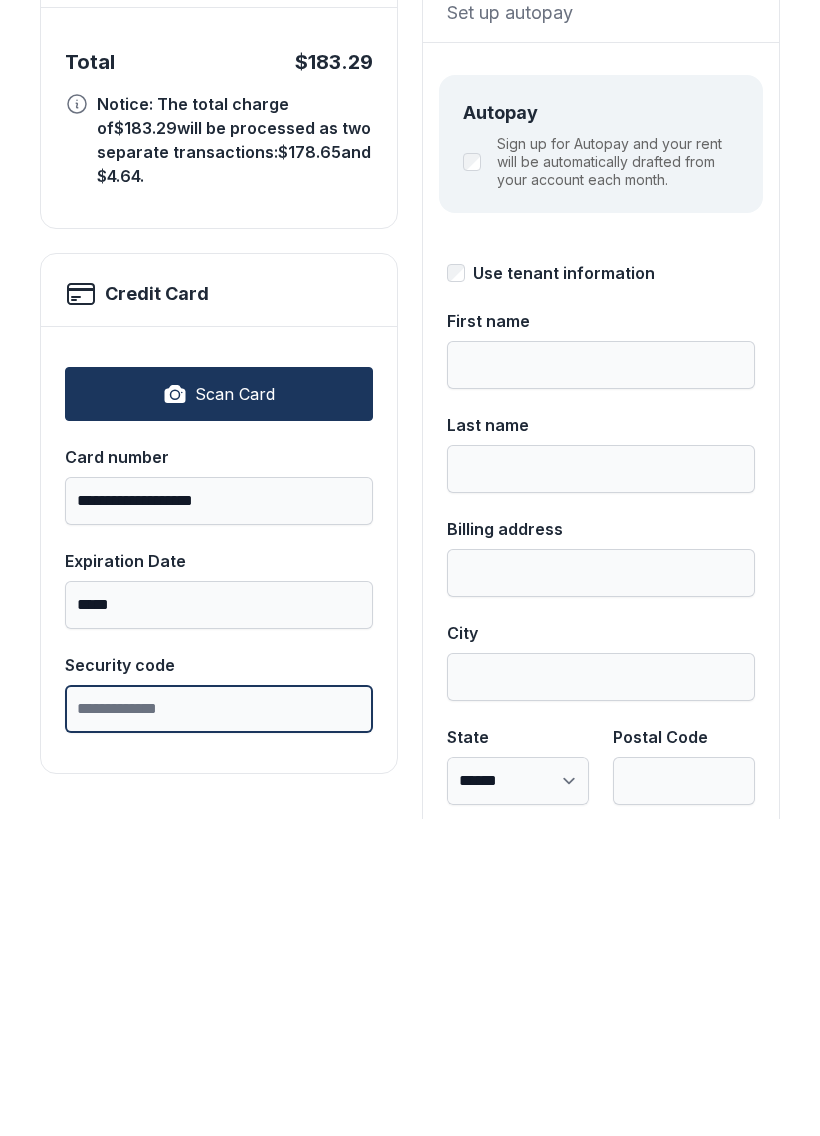click on "Security code" at bounding box center (219, 1026) 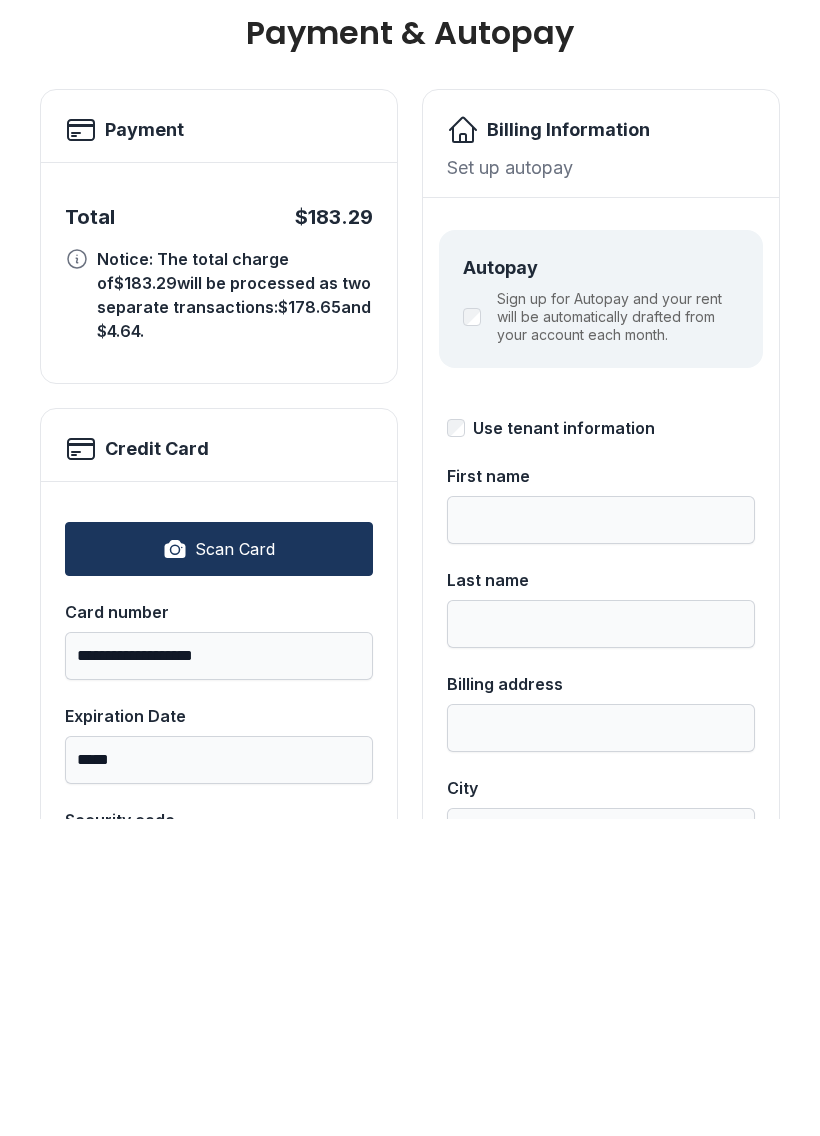 scroll, scrollTop: 0, scrollLeft: 0, axis: both 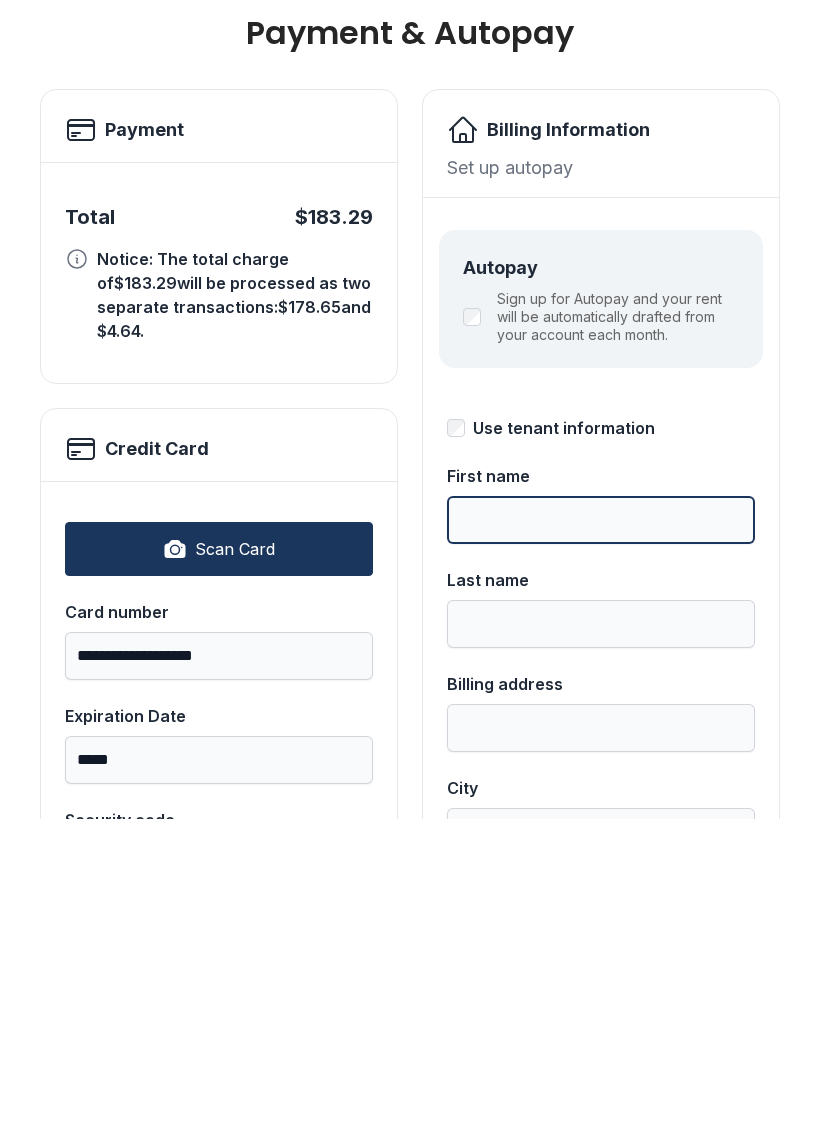 click on "First name" at bounding box center (601, 837) 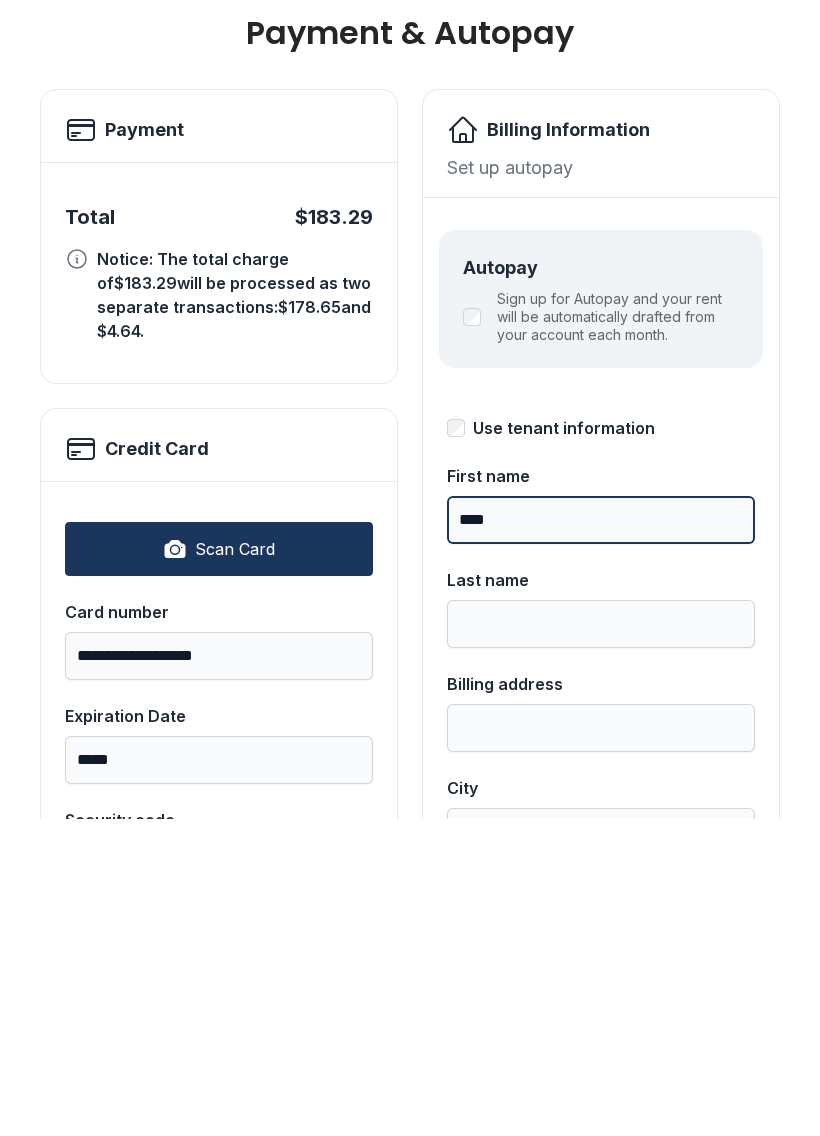 type on "****" 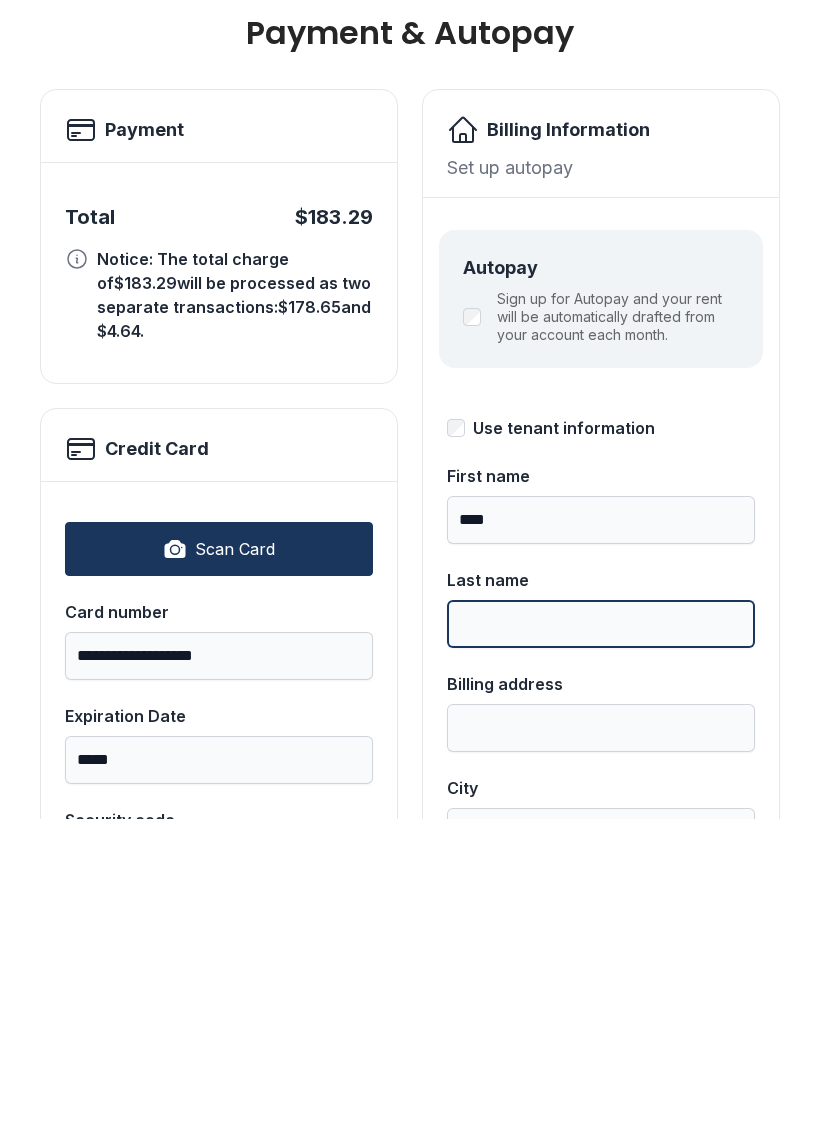 click on "Last name" at bounding box center (601, 941) 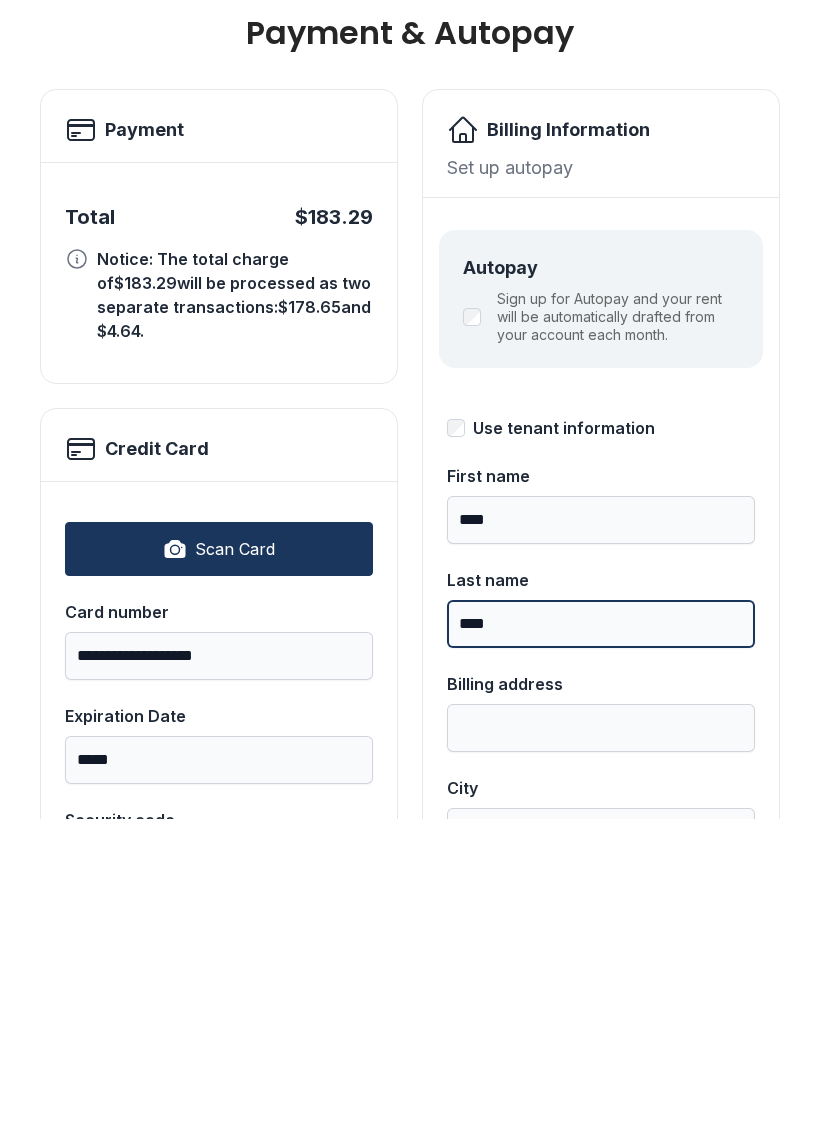 type on "****" 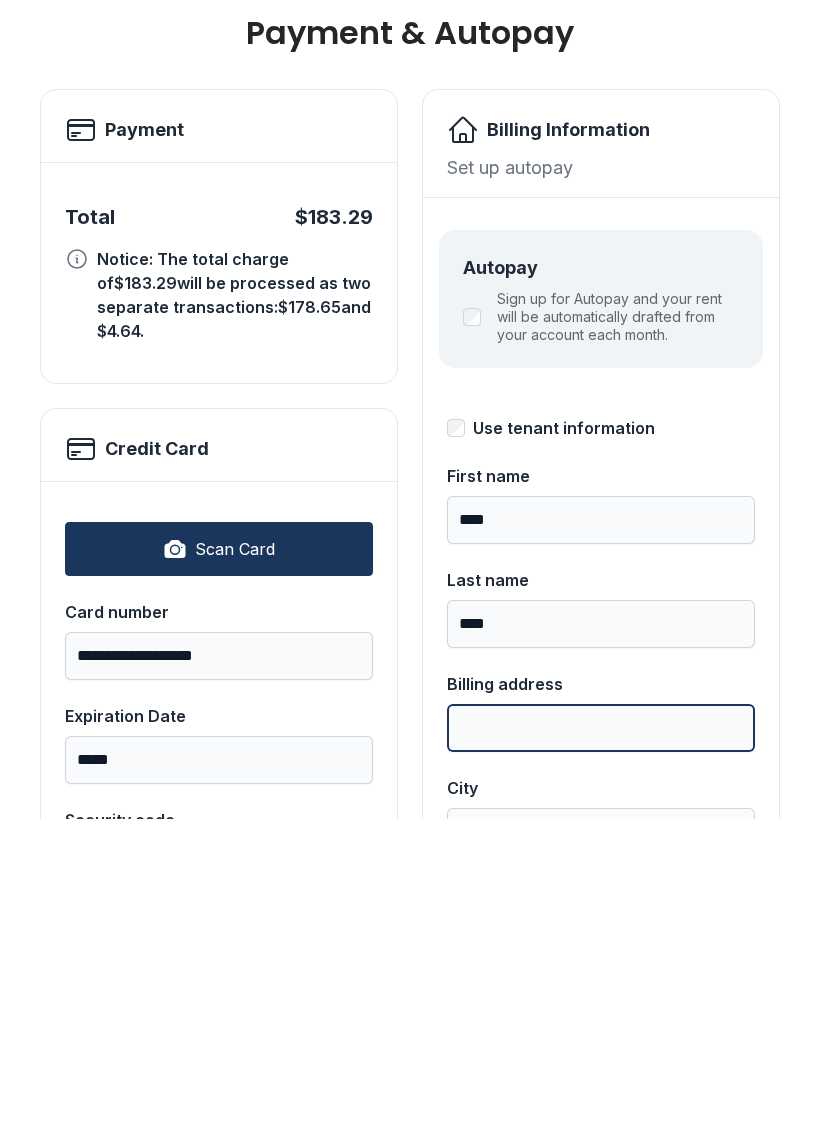 click on "Billing address" at bounding box center (601, 1045) 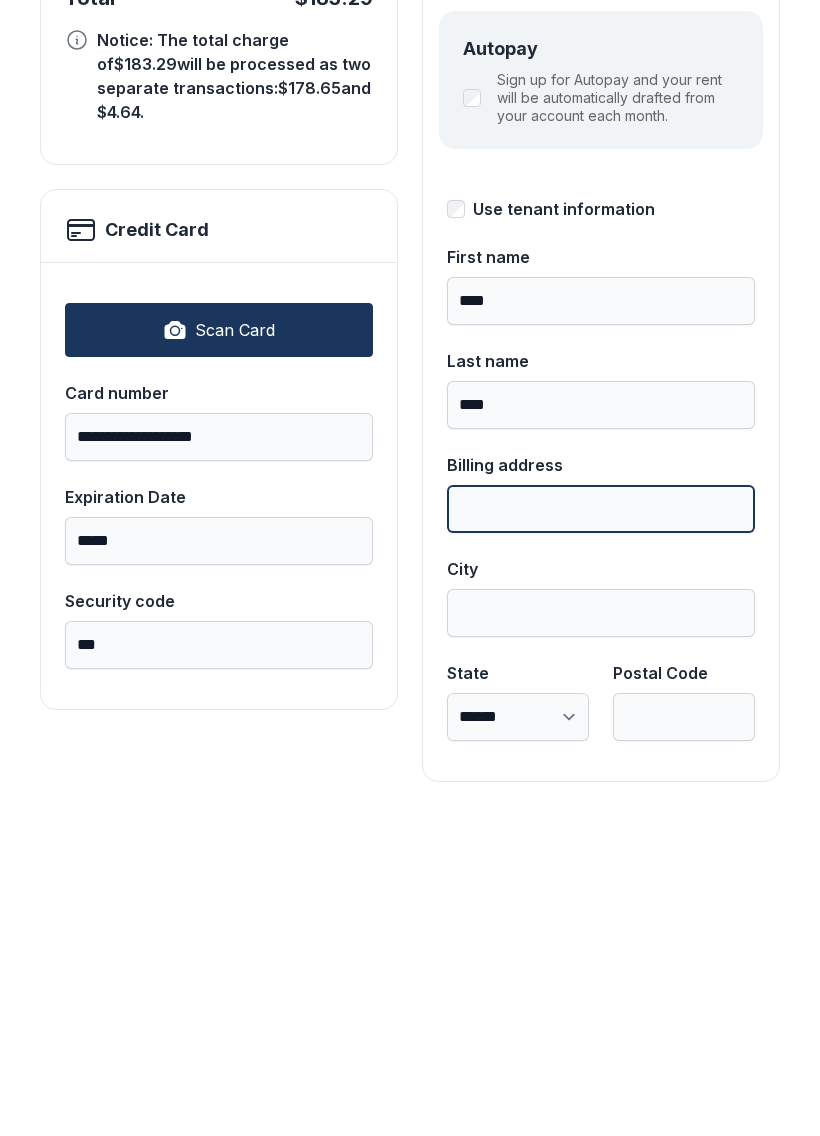 scroll, scrollTop: 218, scrollLeft: 0, axis: vertical 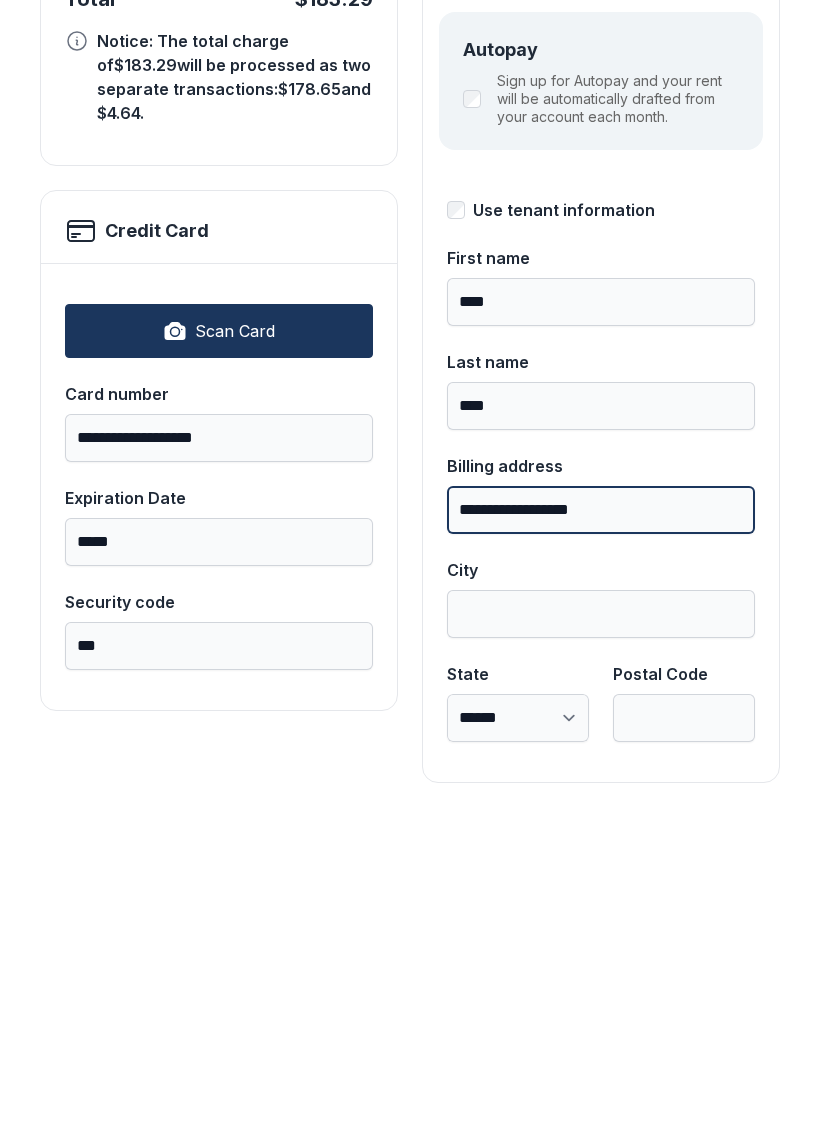 type on "**********" 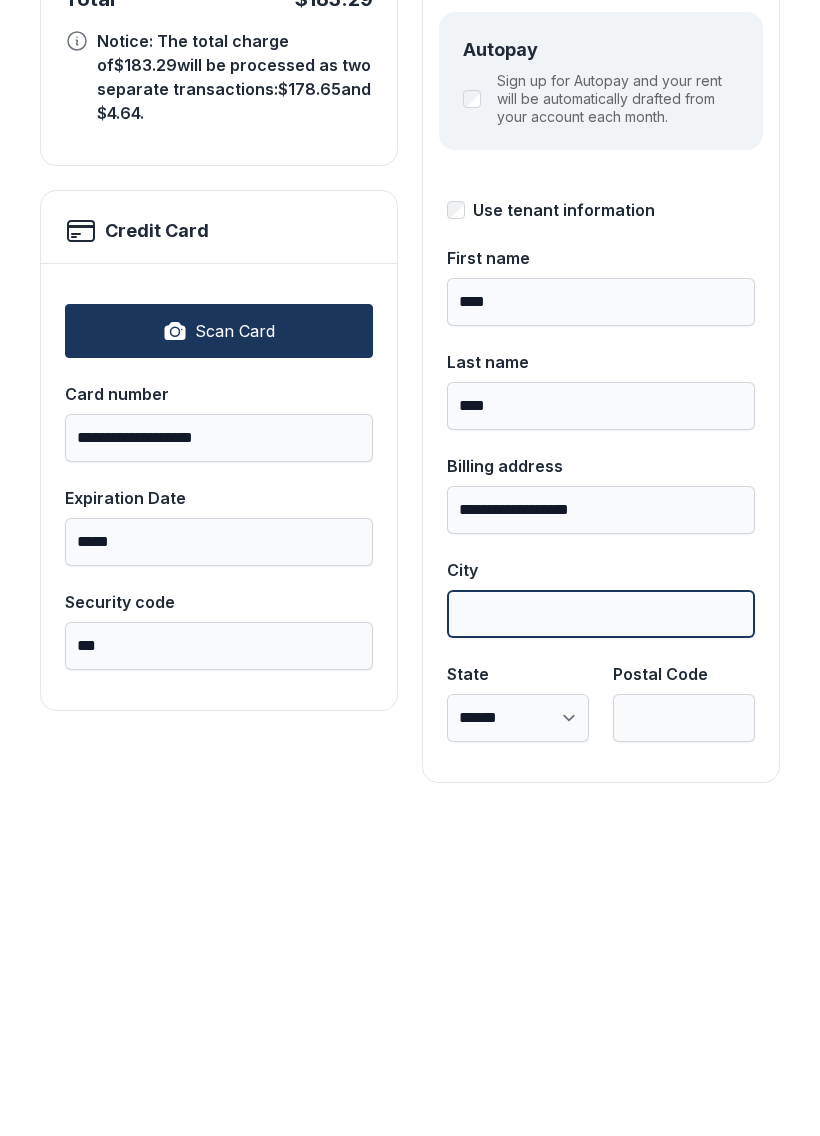 click on "City" at bounding box center (601, 931) 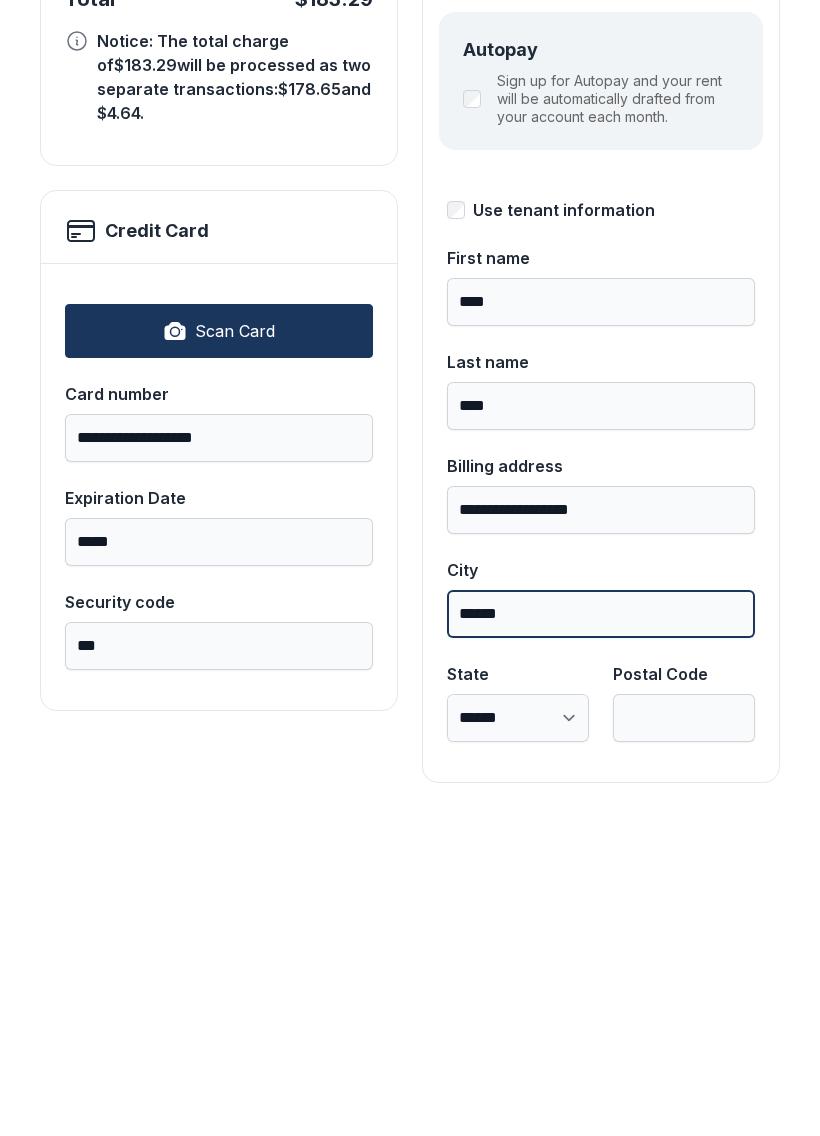 type on "******" 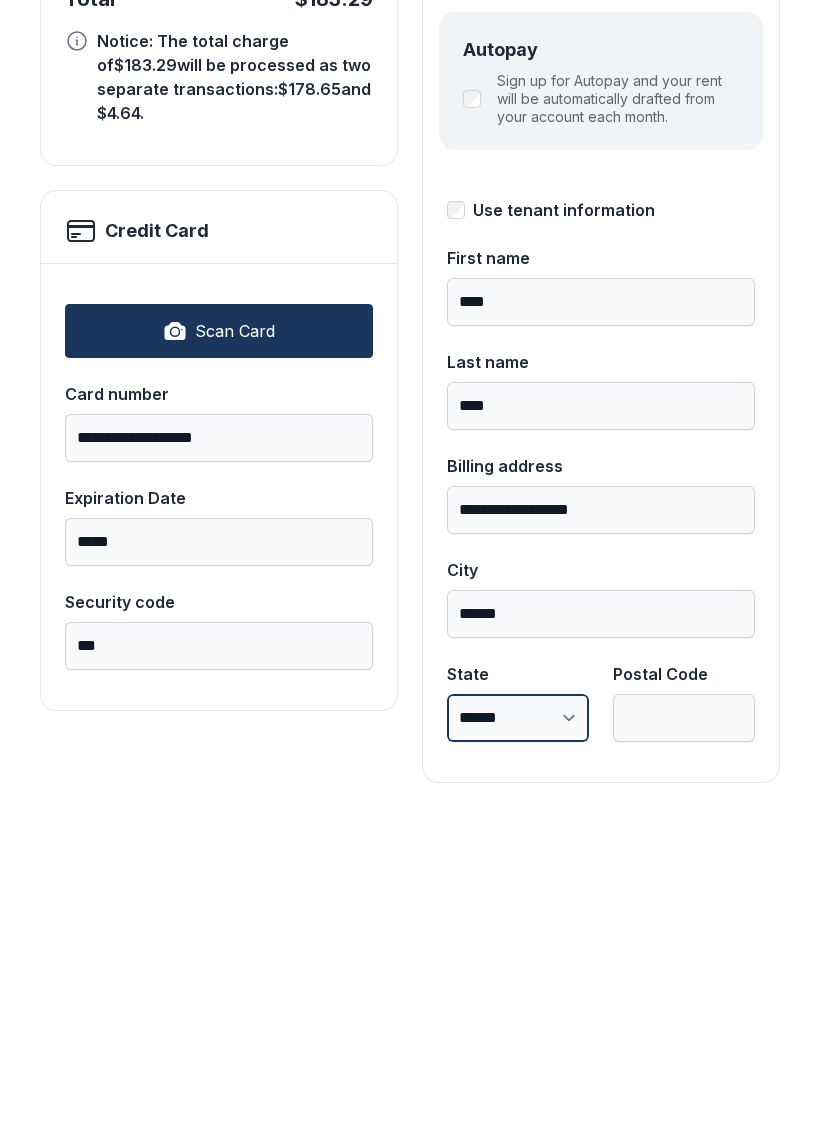 click on "**********" at bounding box center (518, 1035) 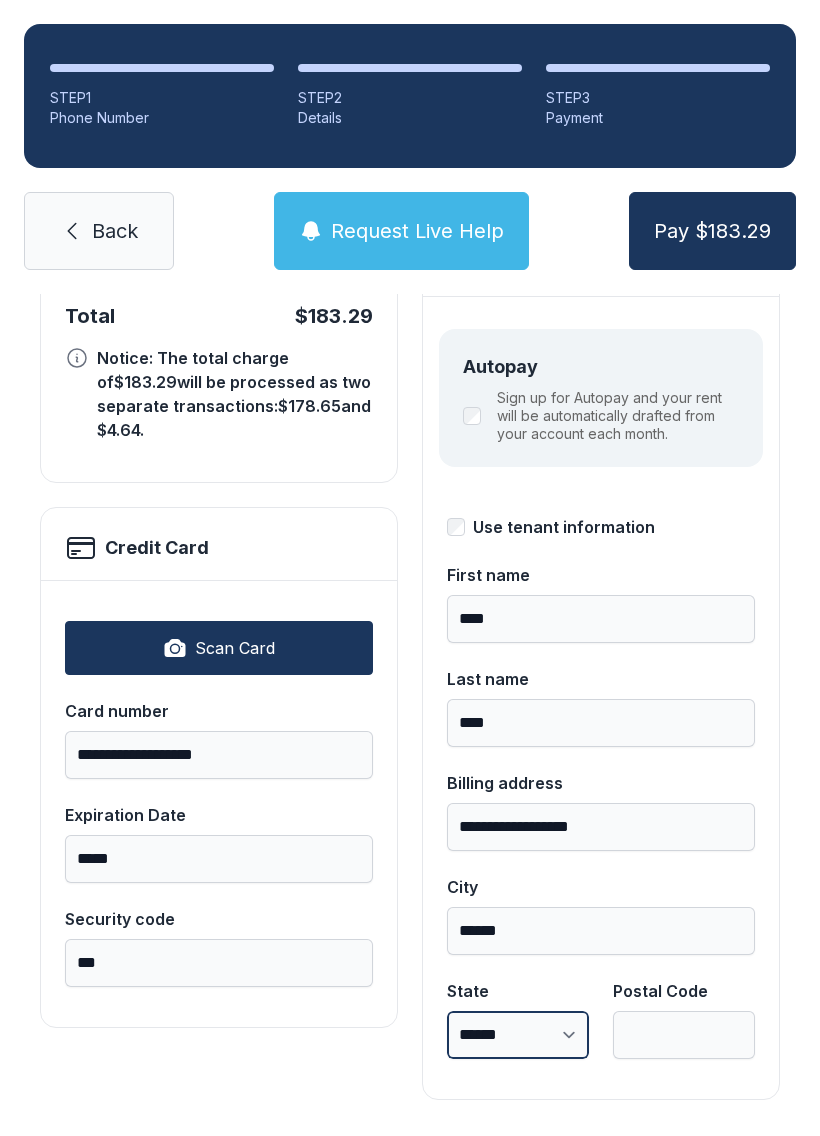 select on "**" 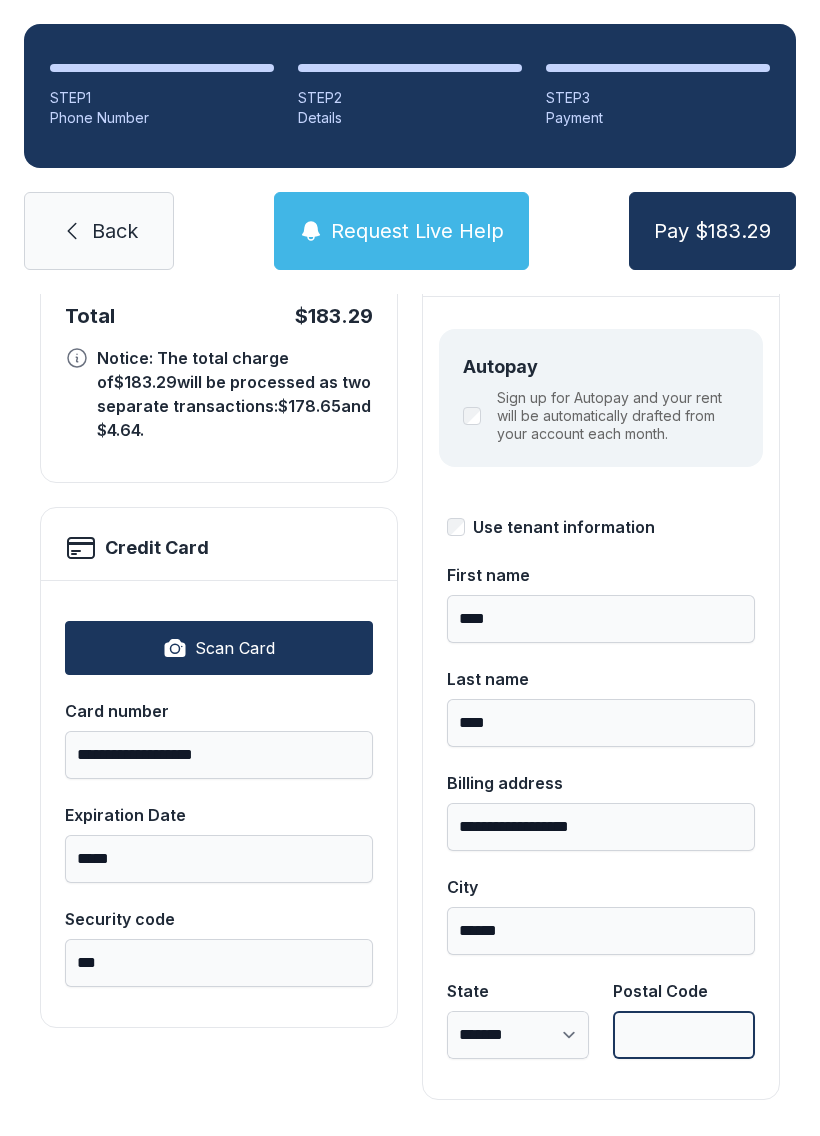 click on "Postal Code" at bounding box center (684, 1035) 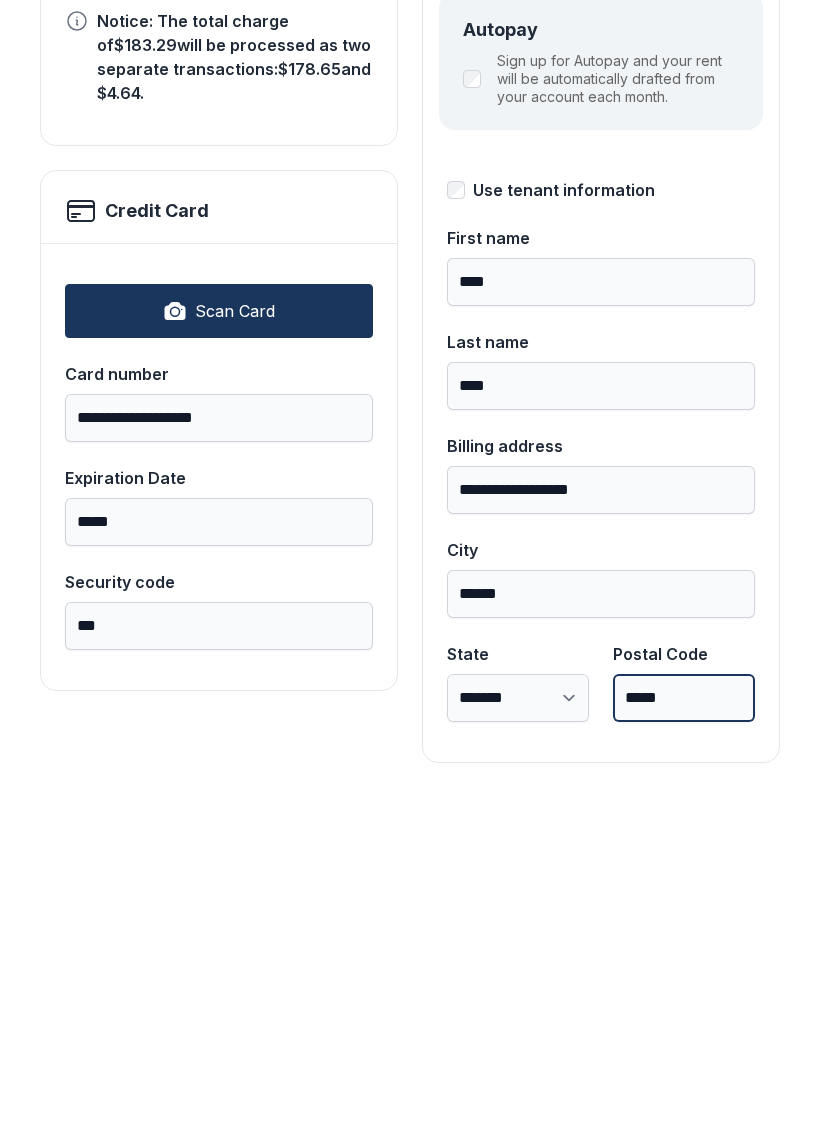 type on "*****" 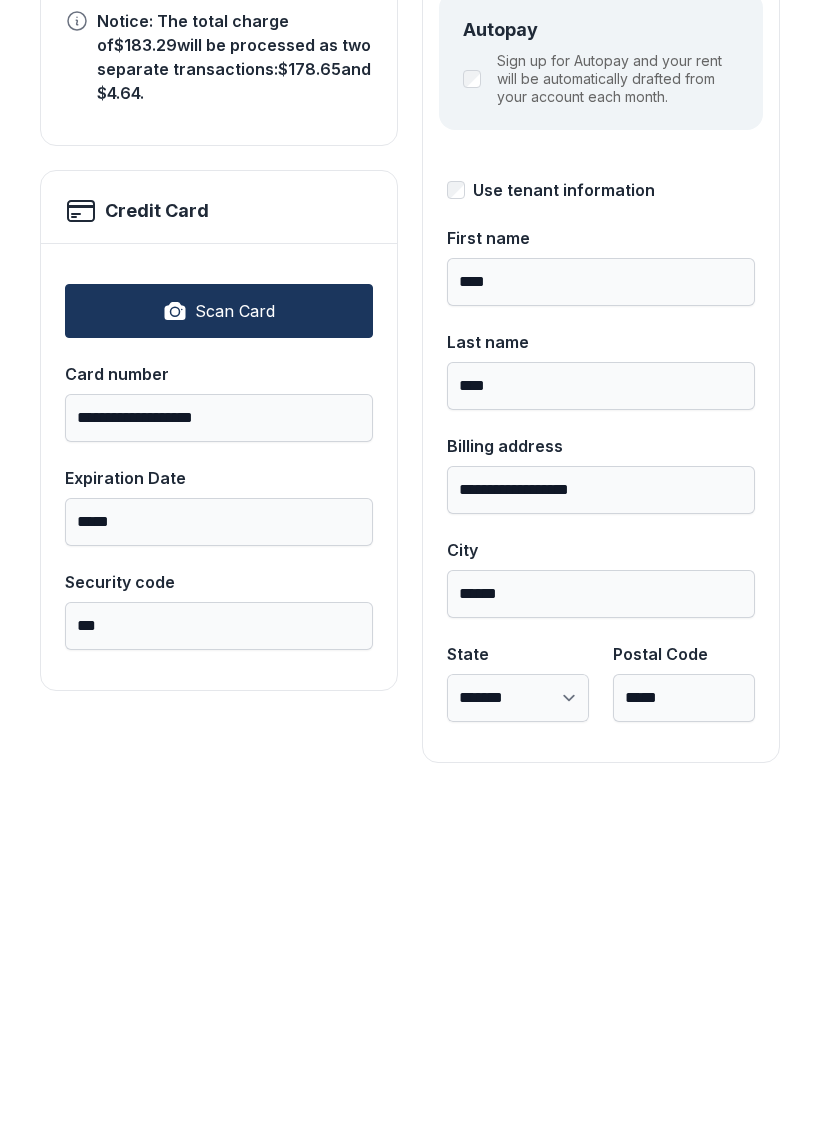 click on "**********" at bounding box center [410, 608] 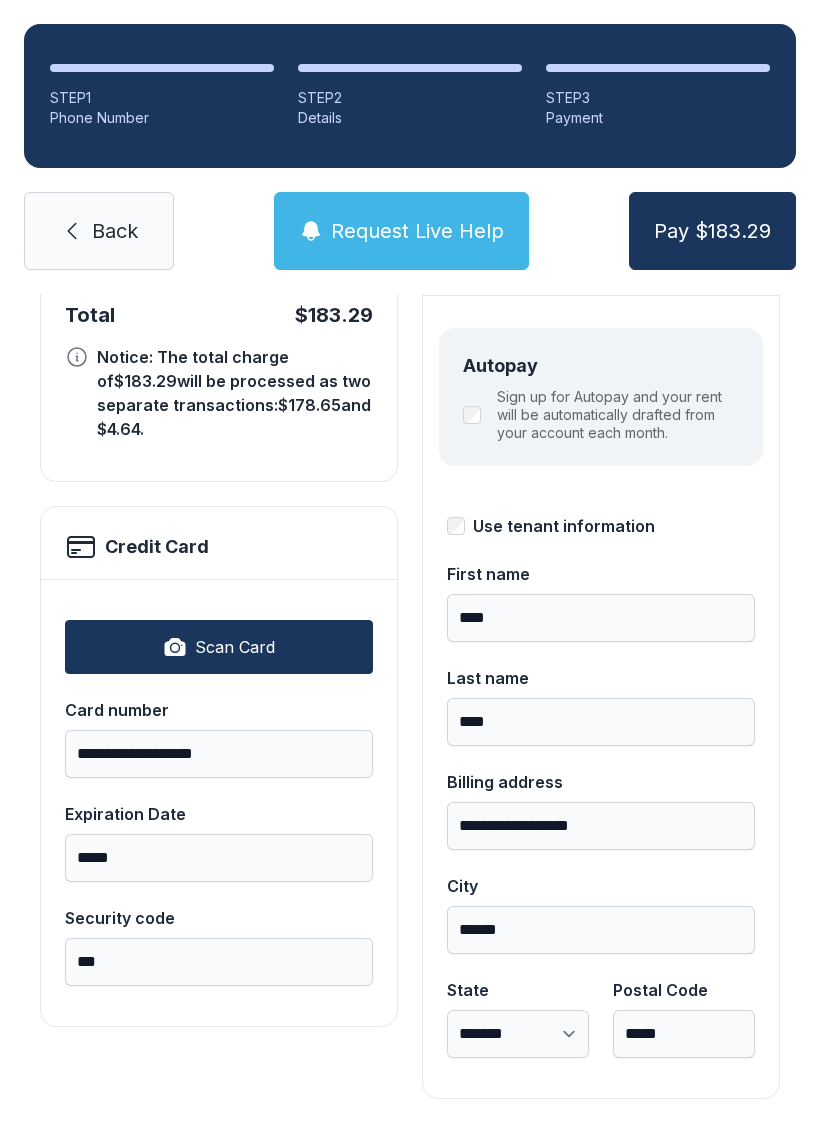 scroll, scrollTop: 218, scrollLeft: 0, axis: vertical 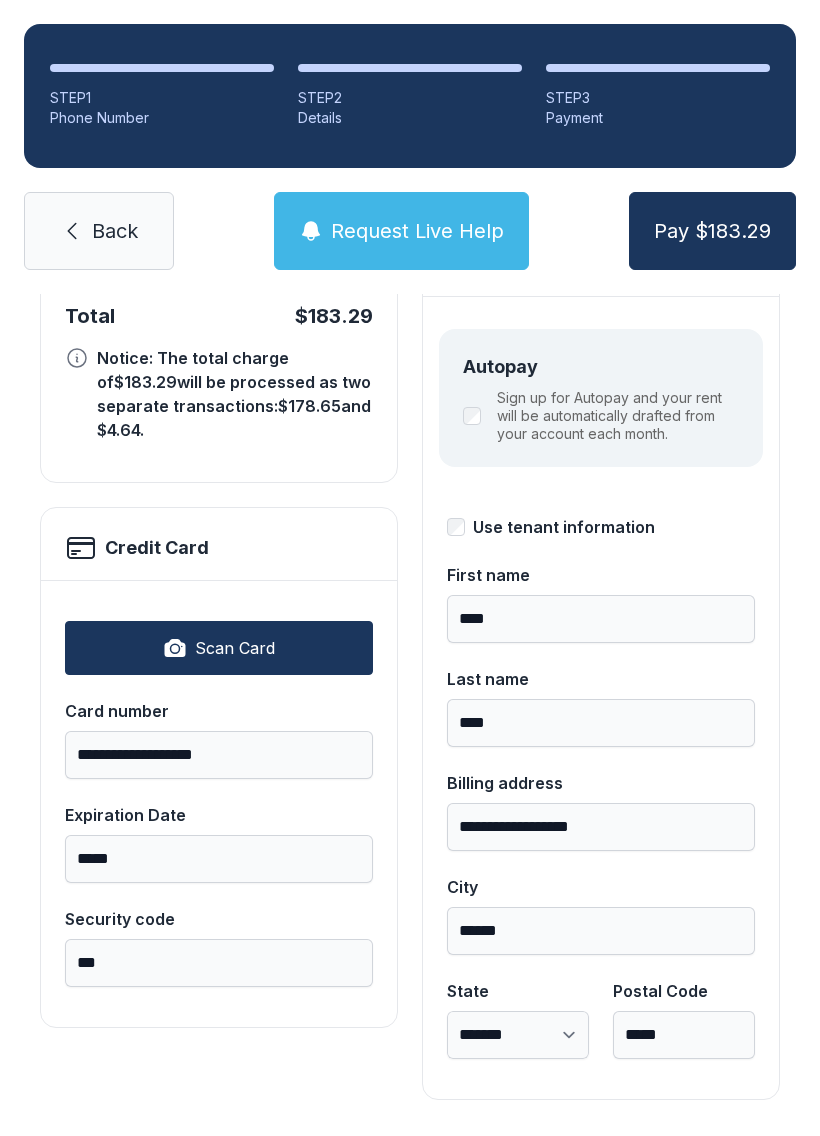 click on "**********" at bounding box center [410, 628] 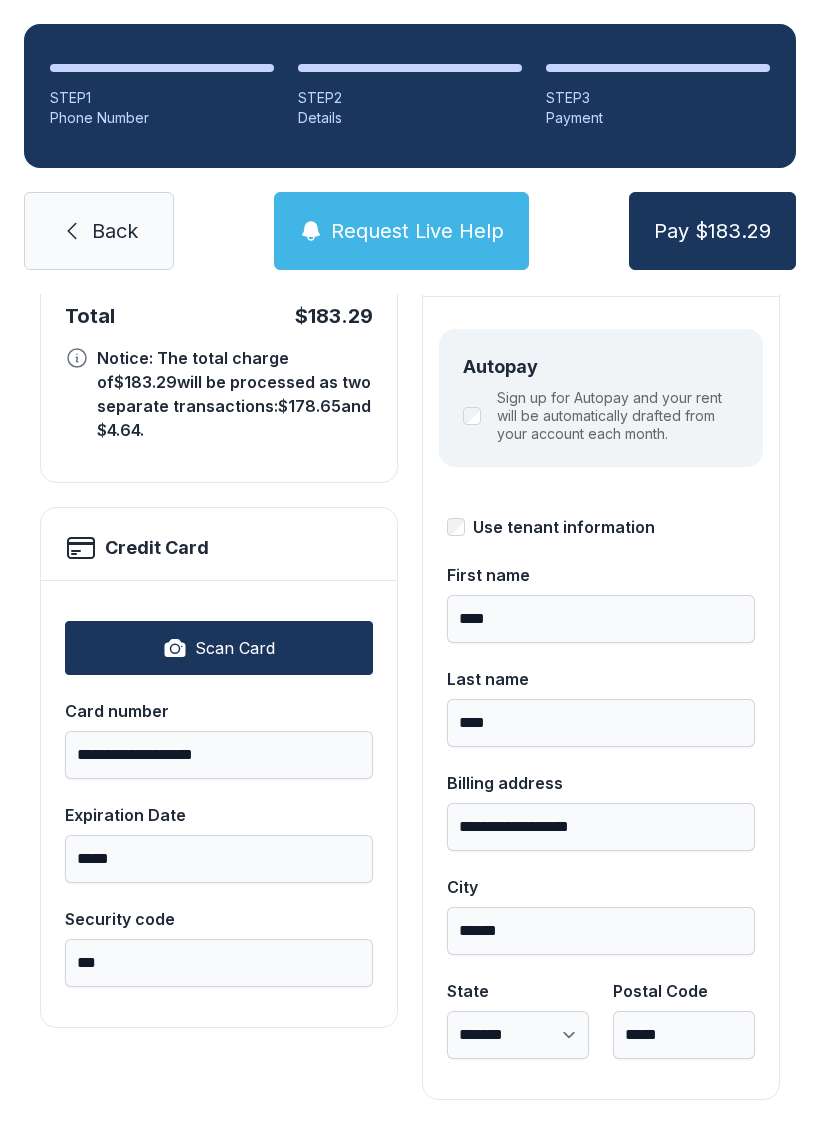 click on "**********" at bounding box center (410, 628) 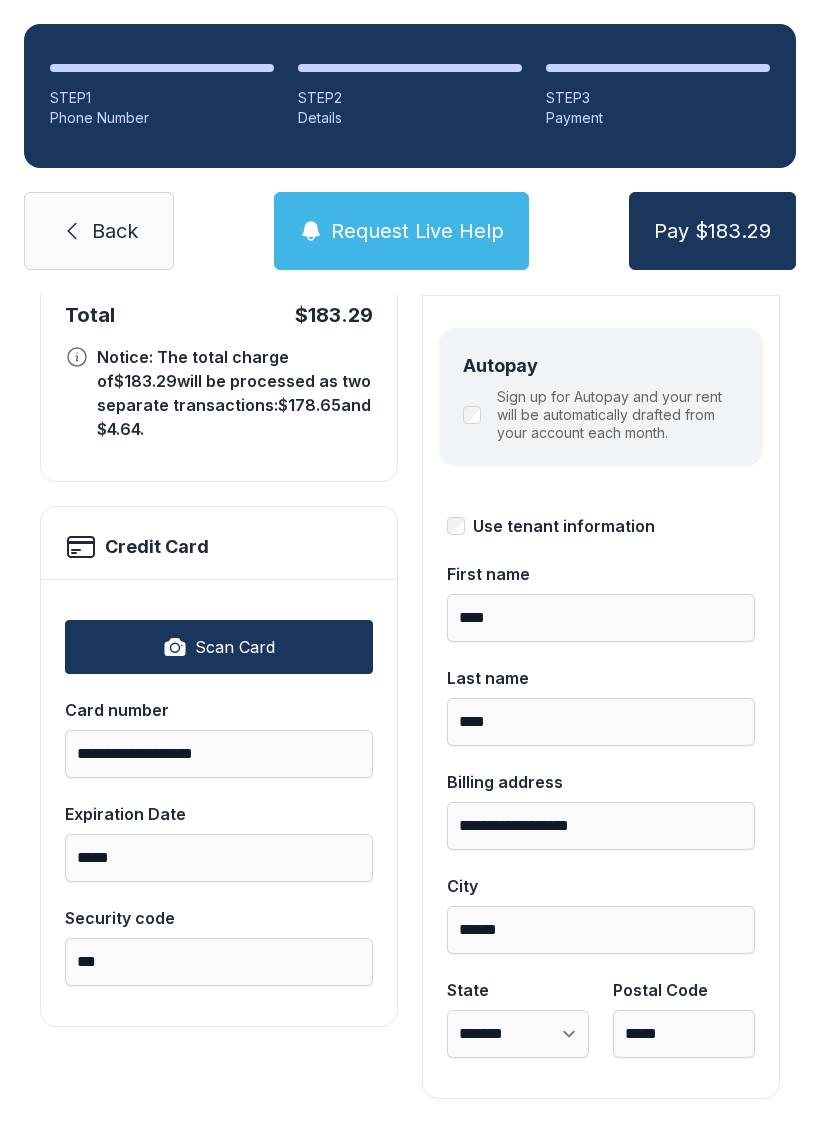 scroll, scrollTop: 218, scrollLeft: 0, axis: vertical 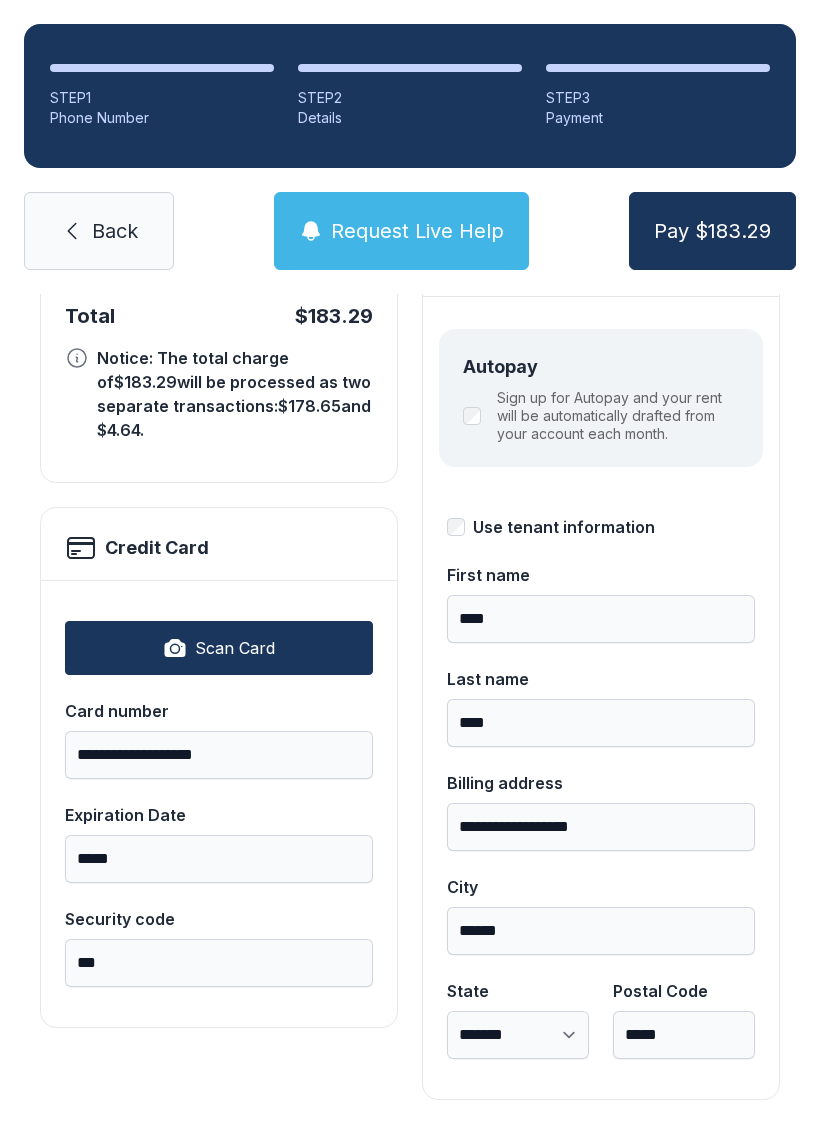 click on "**********" at bounding box center [410, 628] 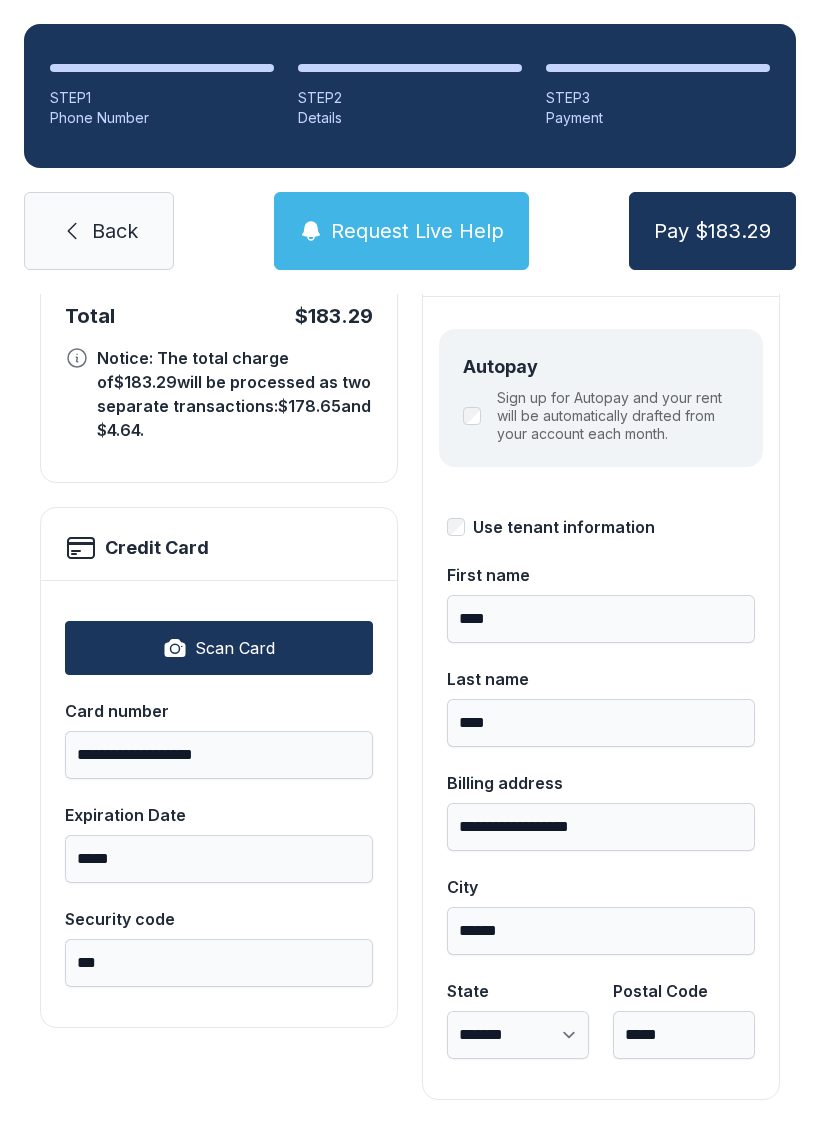 click on "**********" at bounding box center [410, 628] 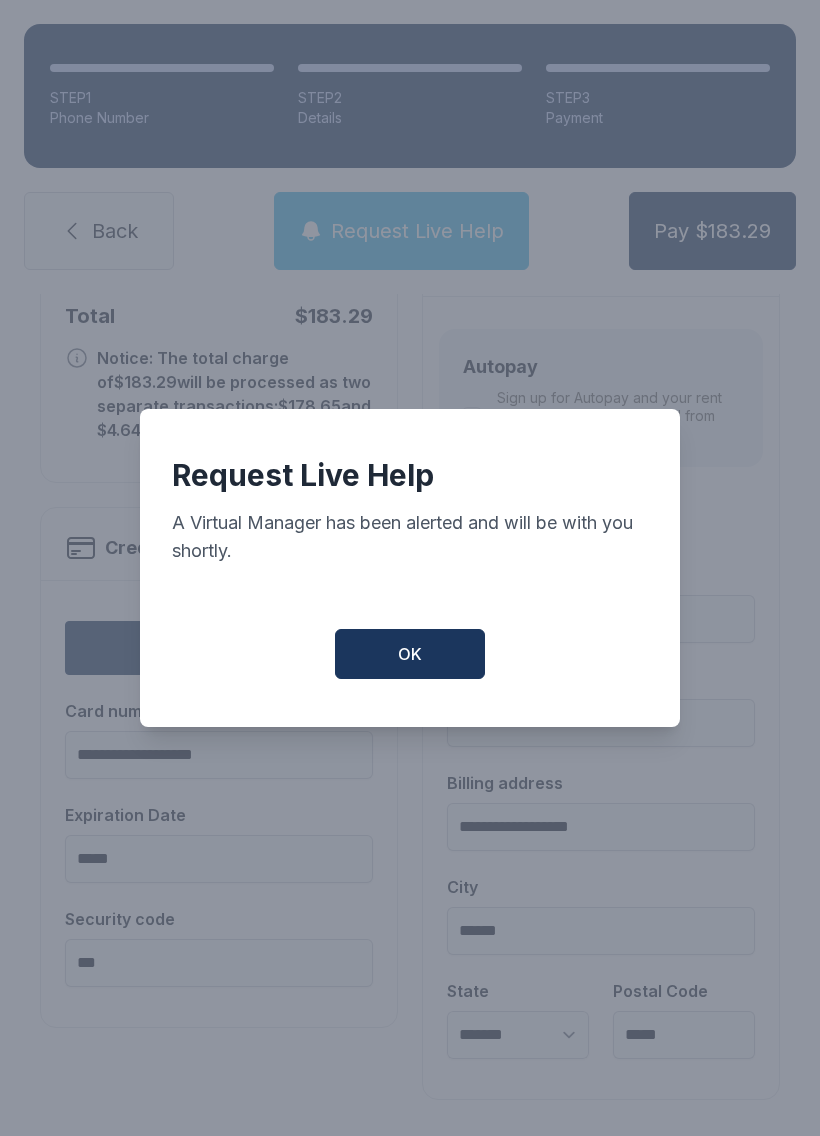 click on "OK" at bounding box center (410, 654) 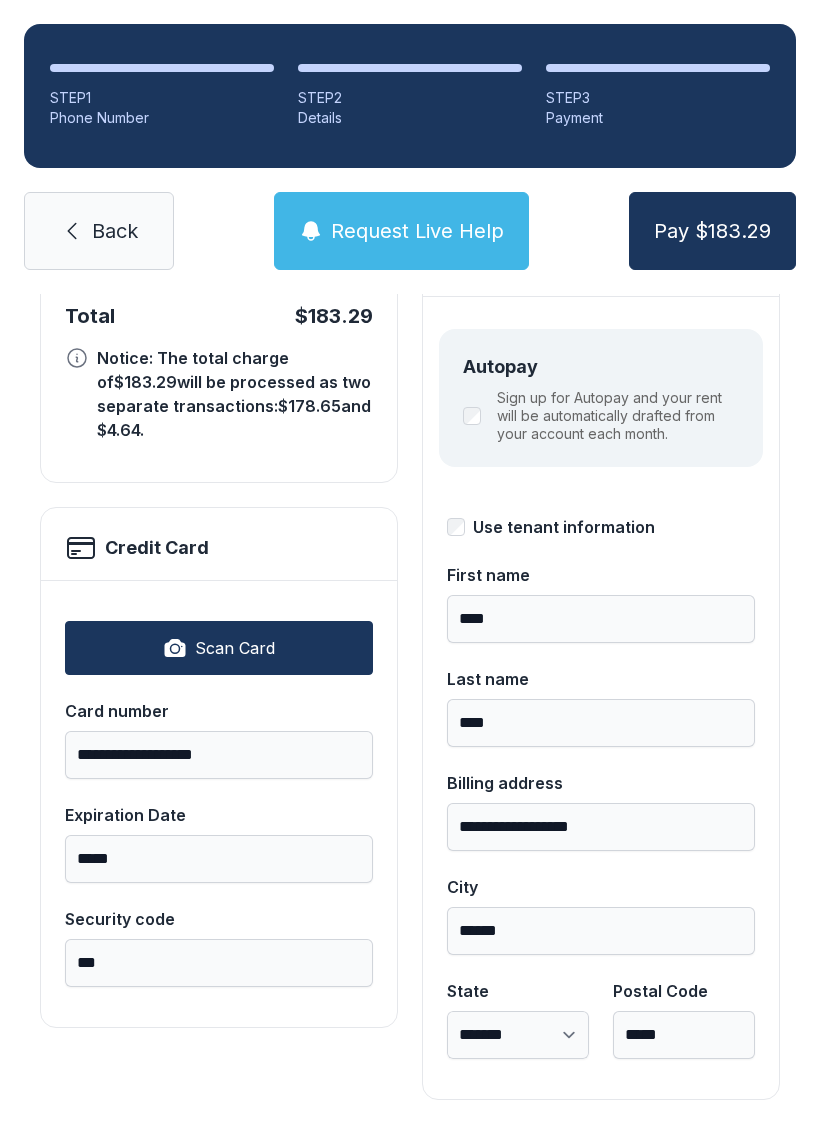 click on "**********" at bounding box center (410, 628) 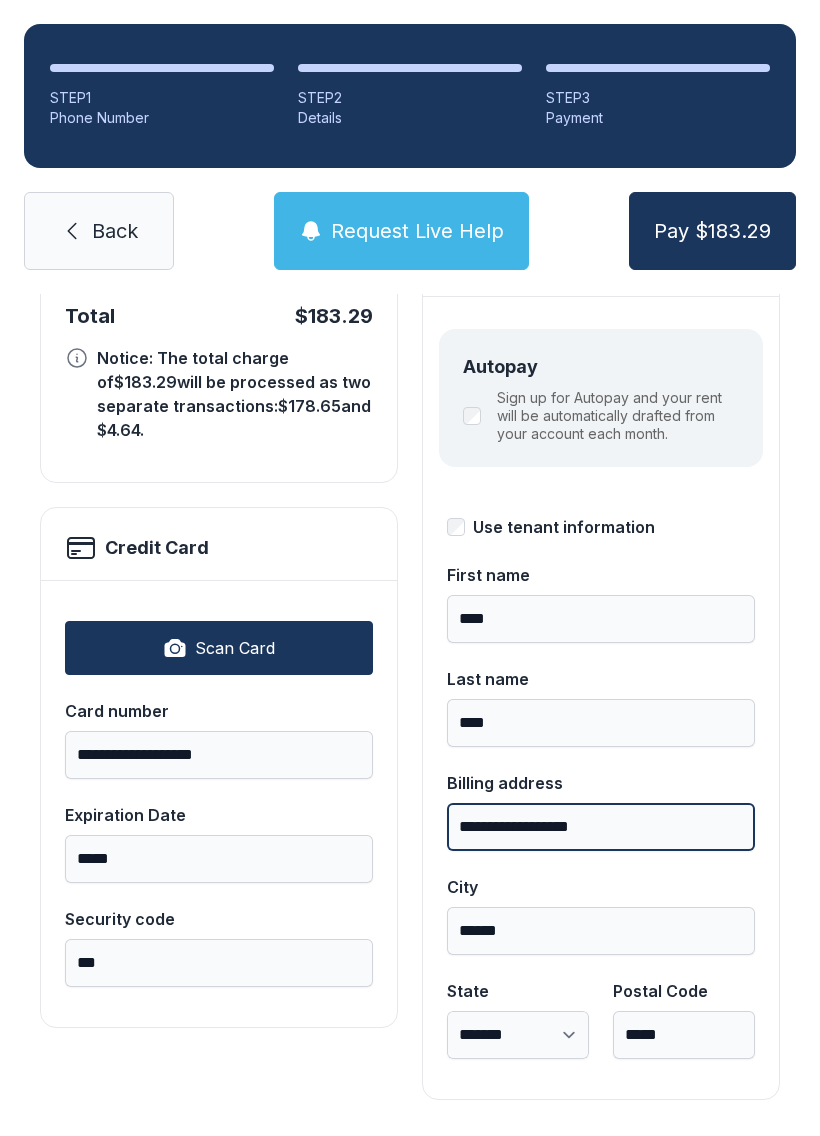 click on "**********" at bounding box center (601, 827) 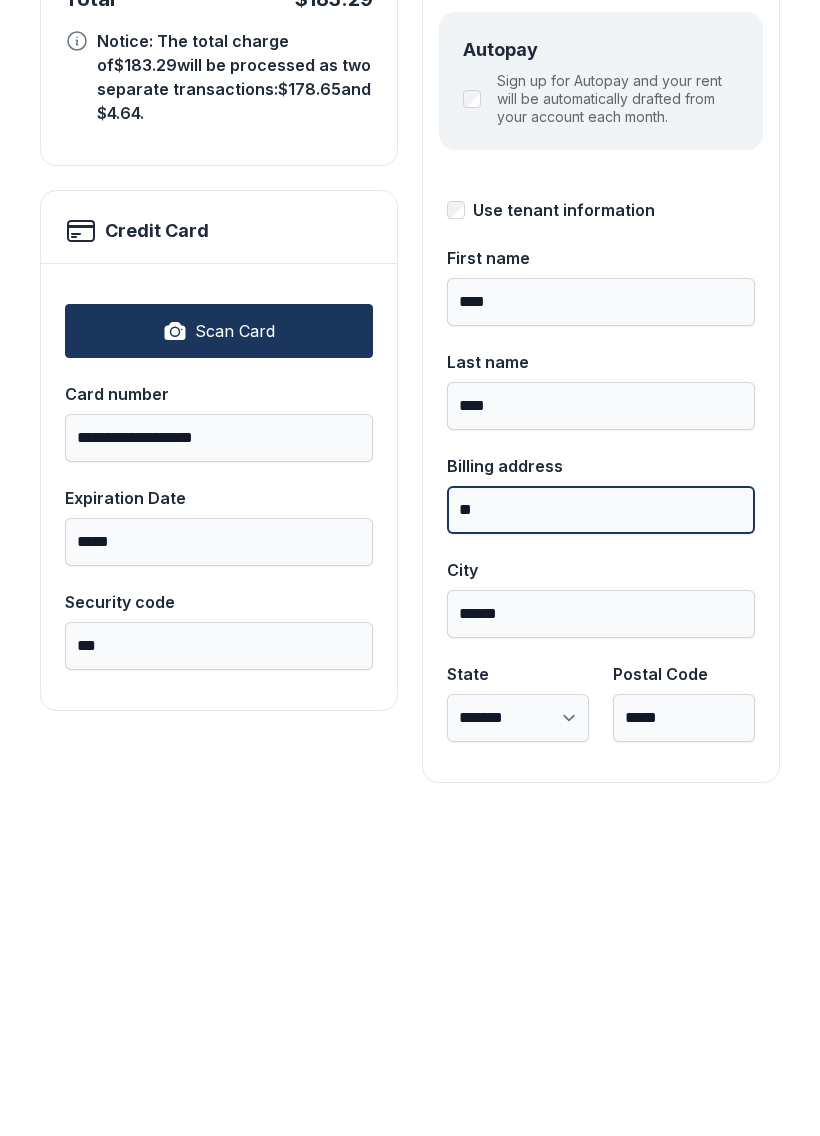 click on "Pay $183.29" at bounding box center (712, 231) 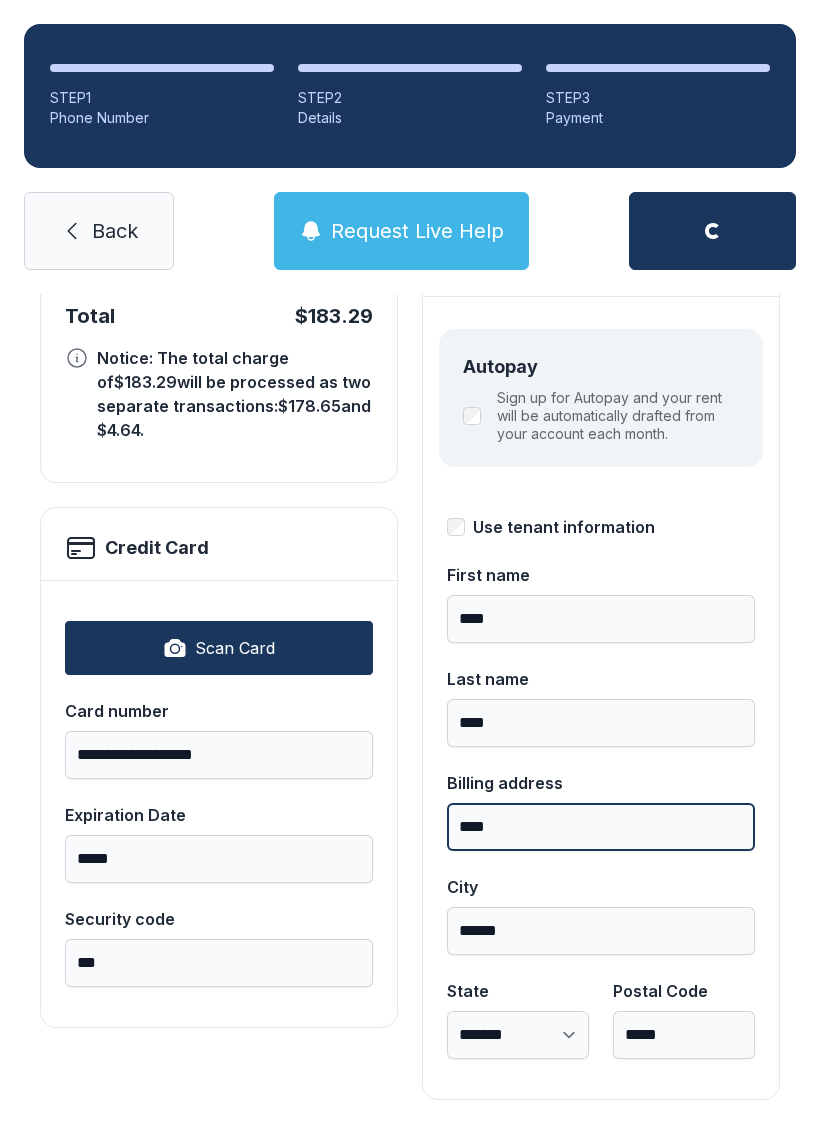 type on "***" 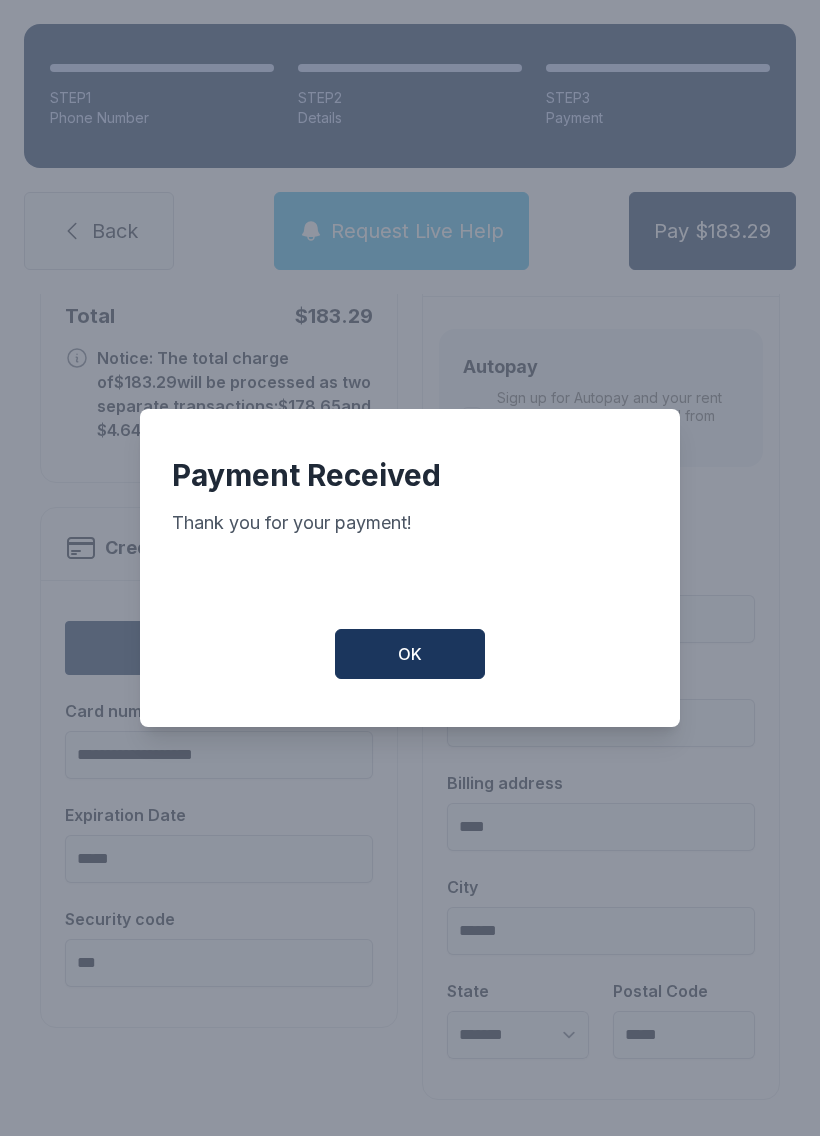 click on "OK" at bounding box center [410, 654] 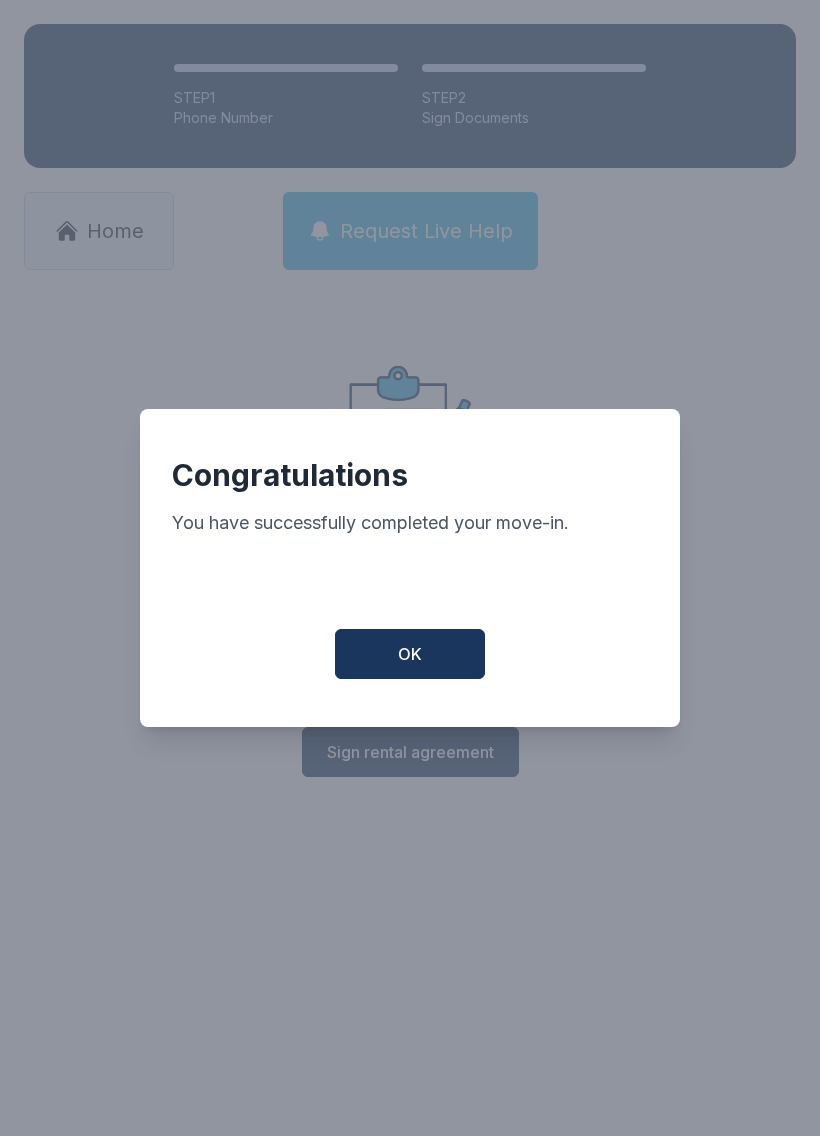click on "OK" at bounding box center (410, 654) 